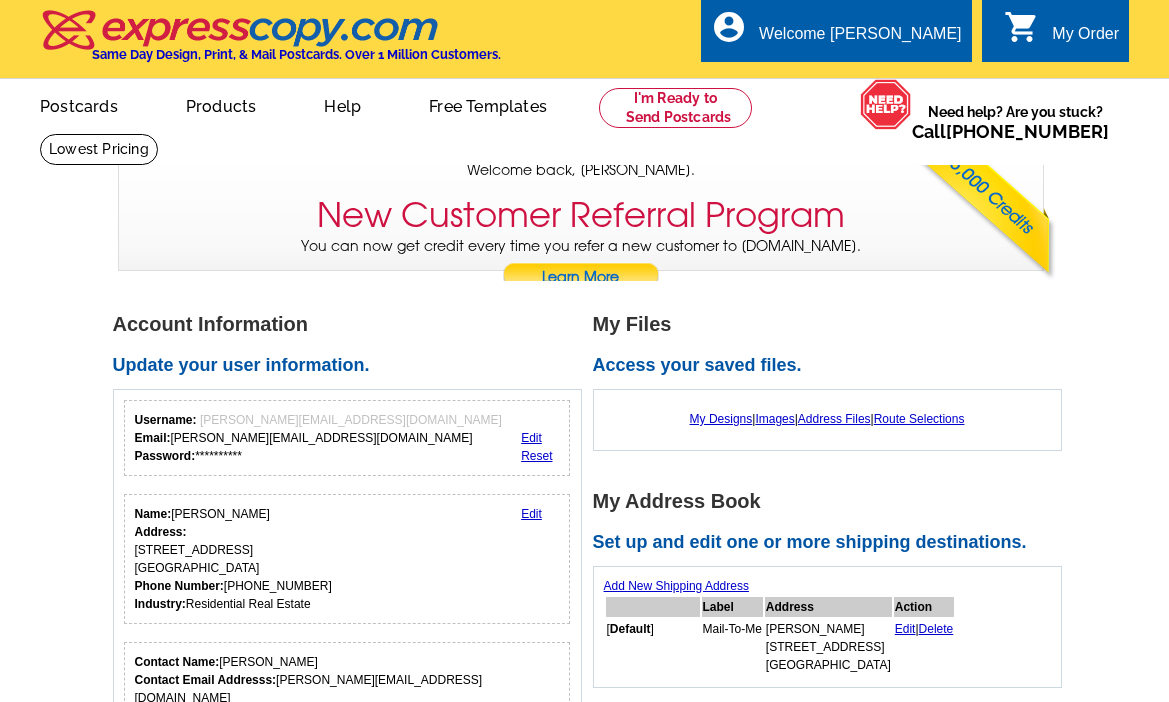 scroll, scrollTop: 0, scrollLeft: 0, axis: both 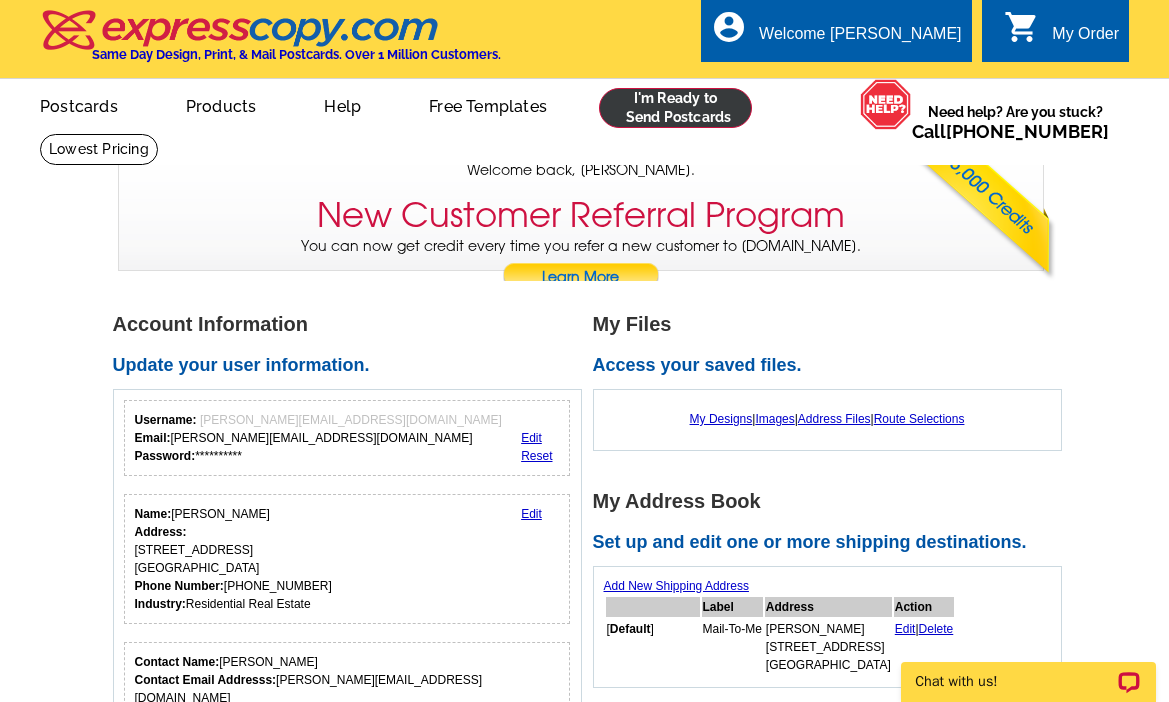 click at bounding box center (675, 108) 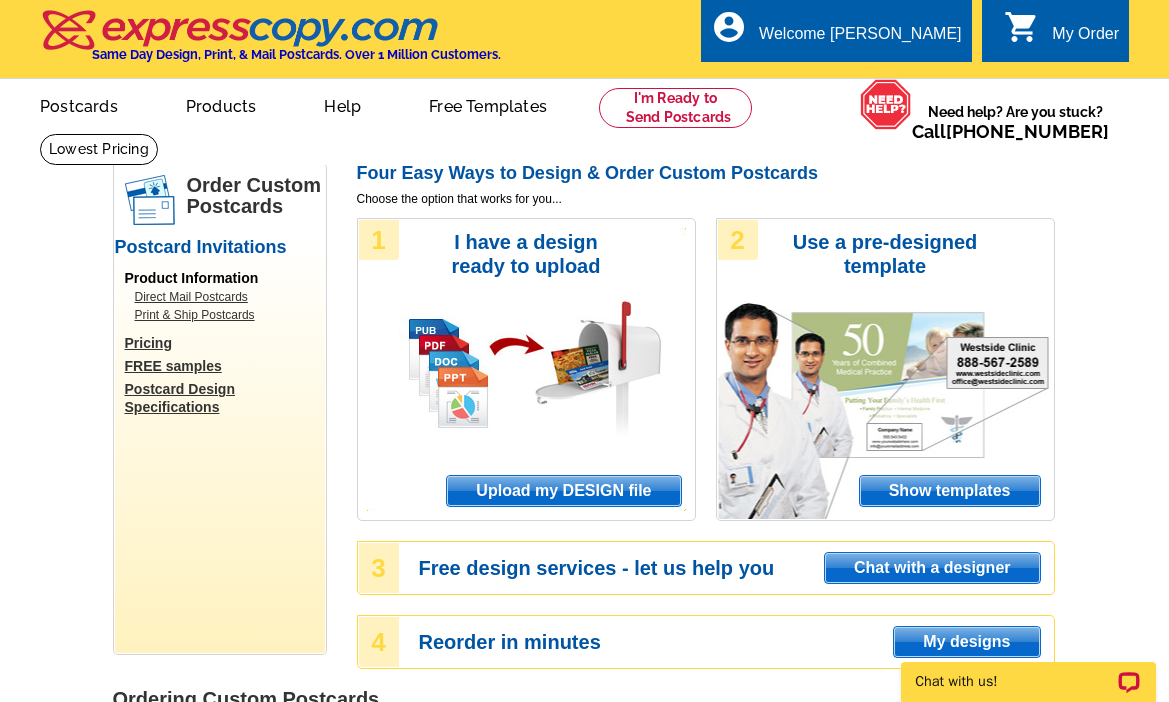 scroll, scrollTop: 0, scrollLeft: 0, axis: both 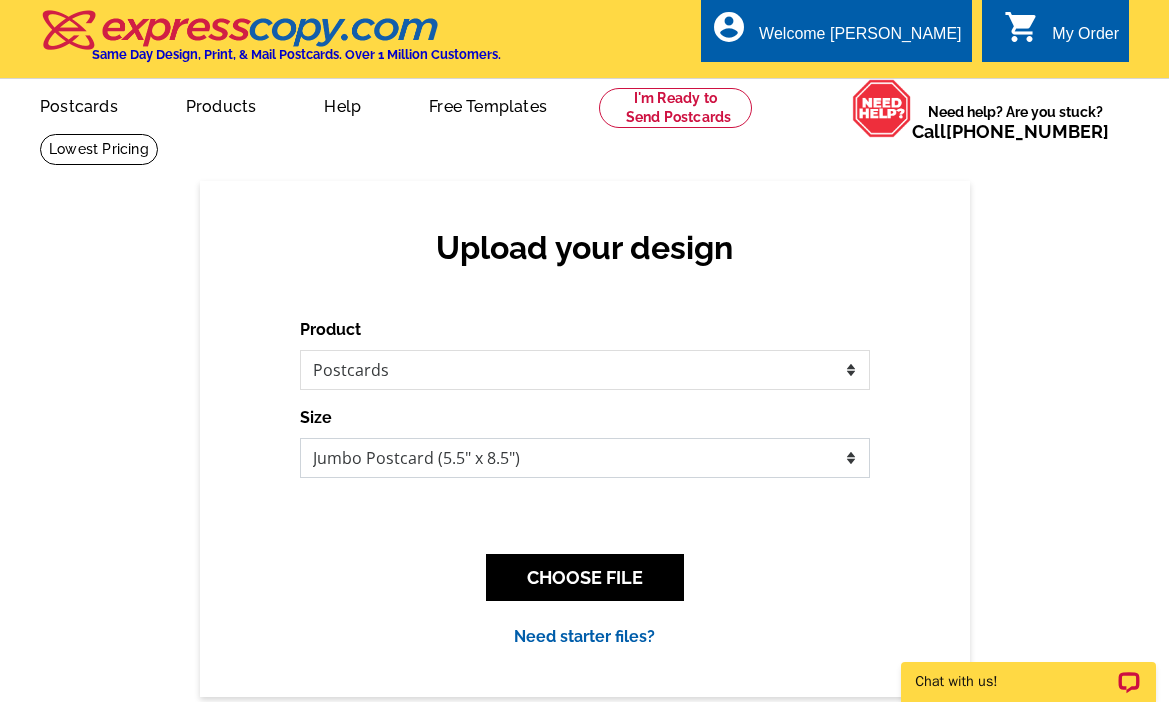 select on "3" 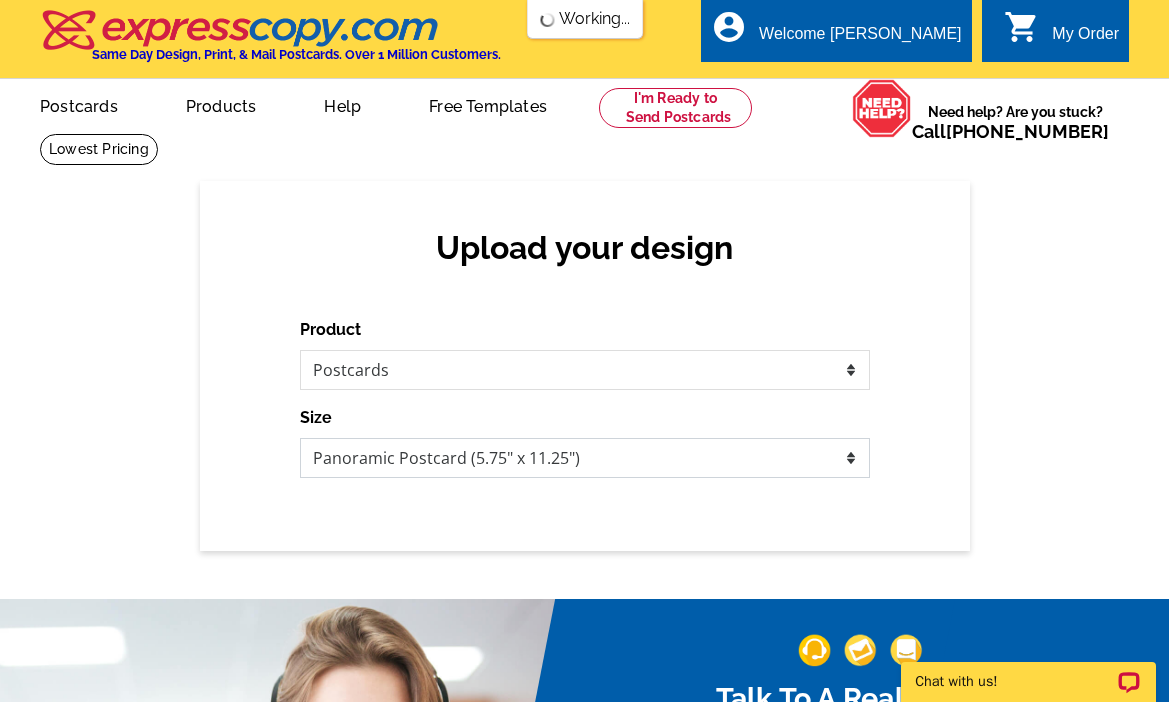 scroll, scrollTop: 0, scrollLeft: 0, axis: both 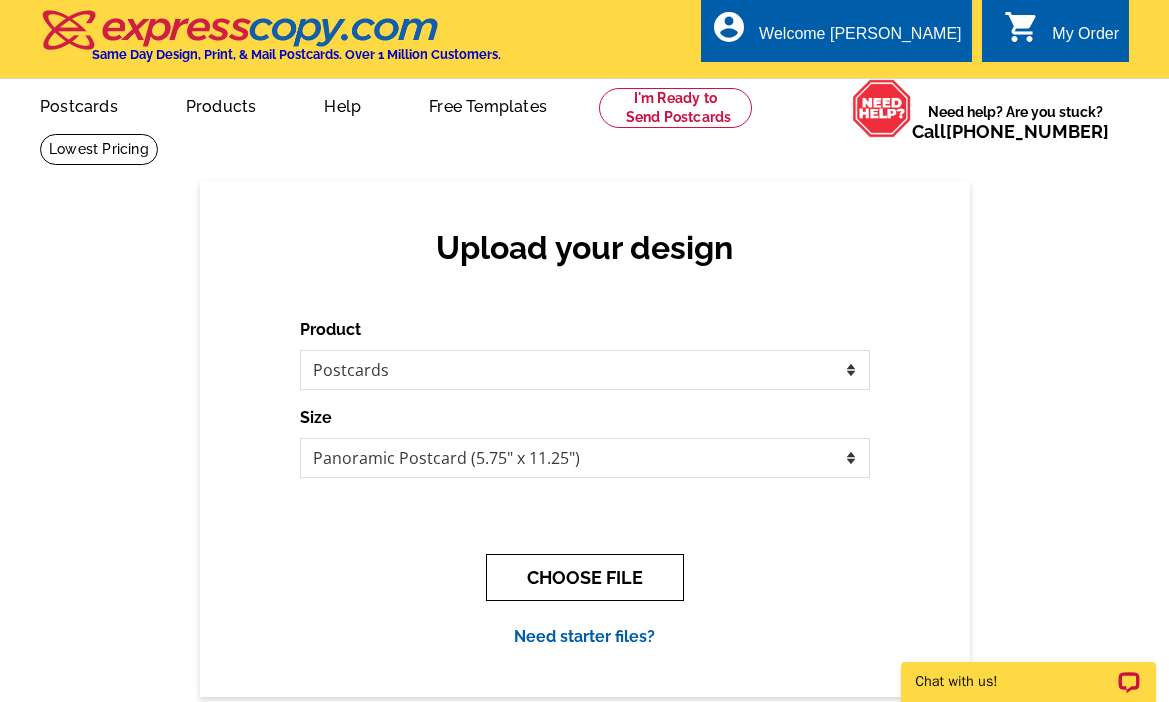 click on "CHOOSE FILE" at bounding box center (585, 577) 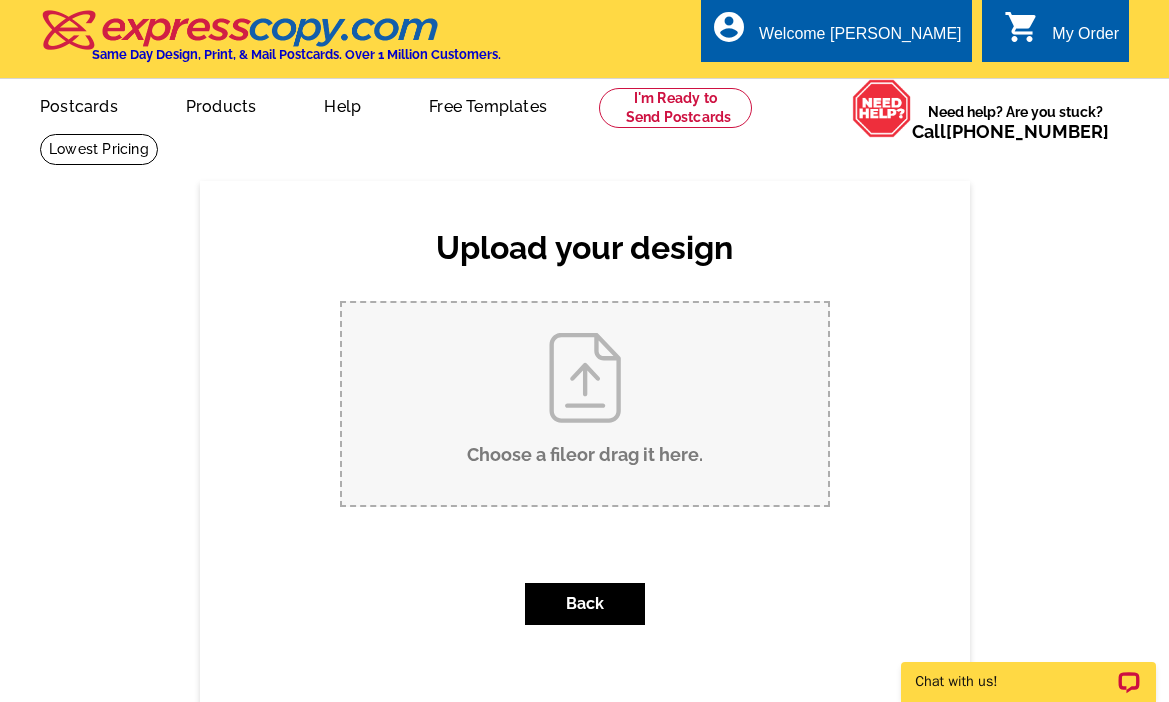 click on "Choose a file  or drag it here ." at bounding box center [585, 404] 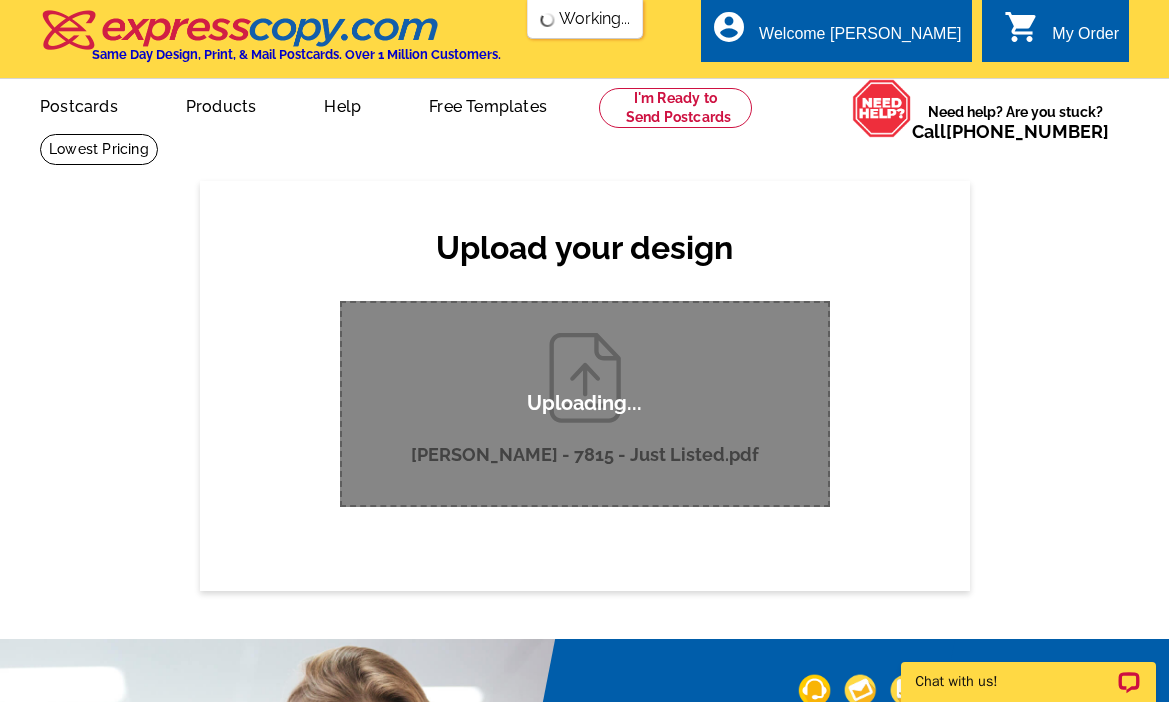 type 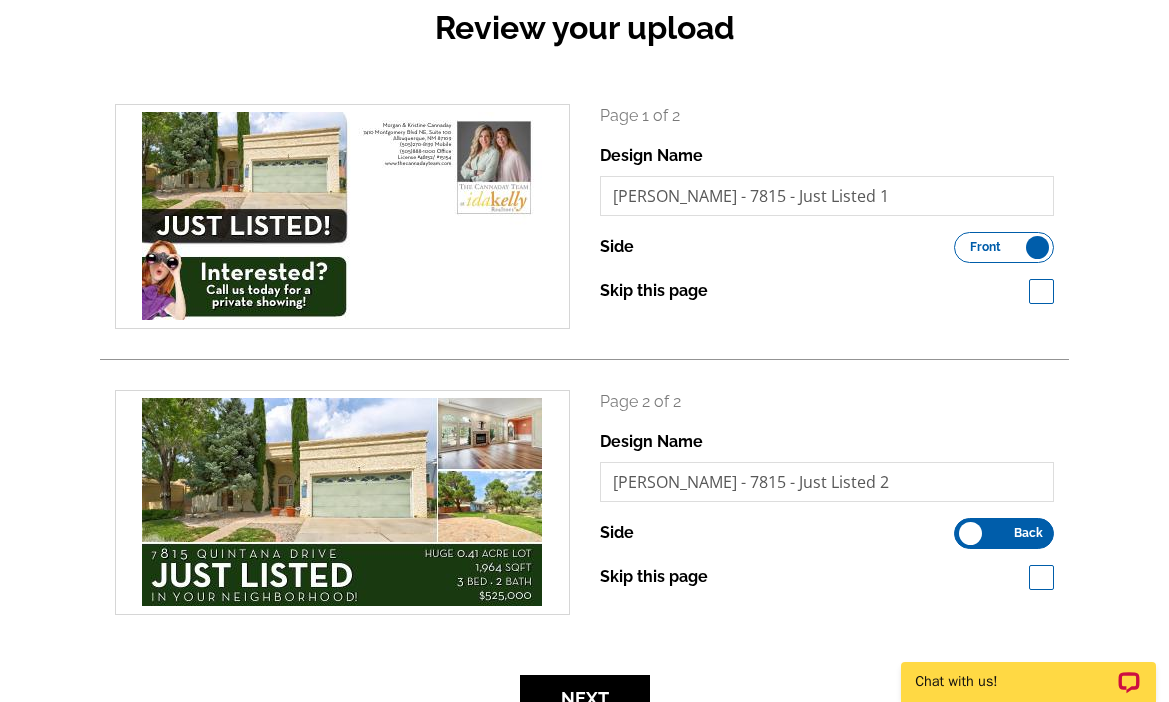 scroll, scrollTop: 233, scrollLeft: 0, axis: vertical 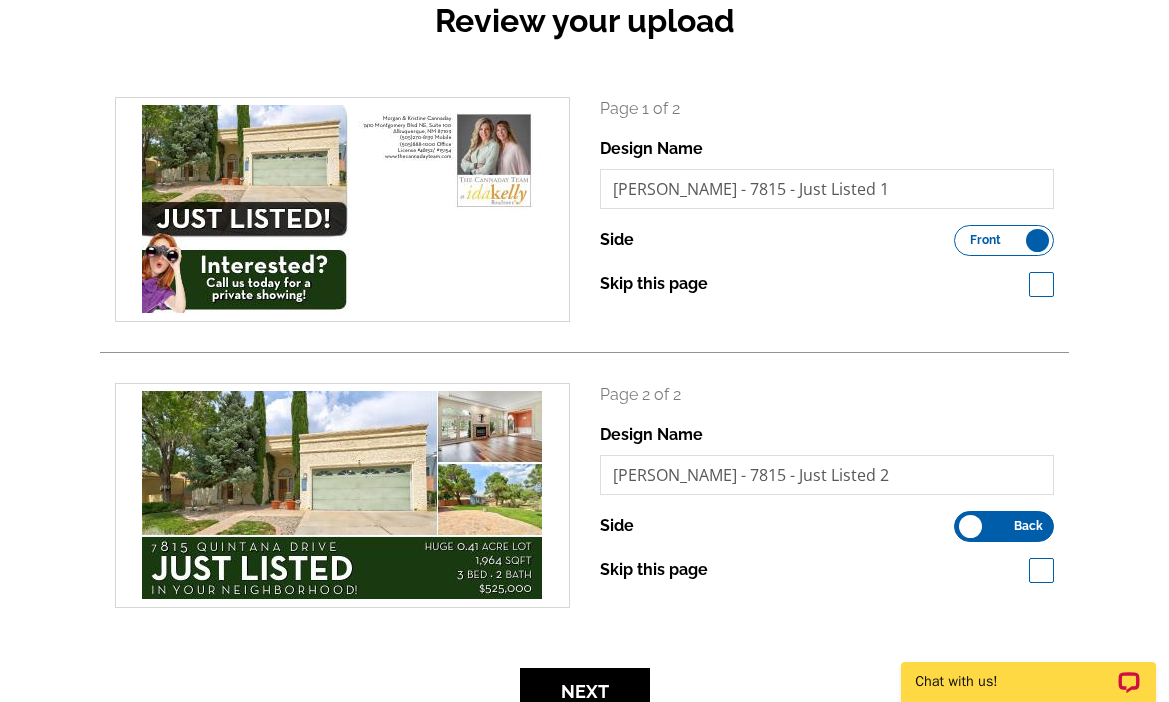 click on "Front
Back" at bounding box center [1004, 240] 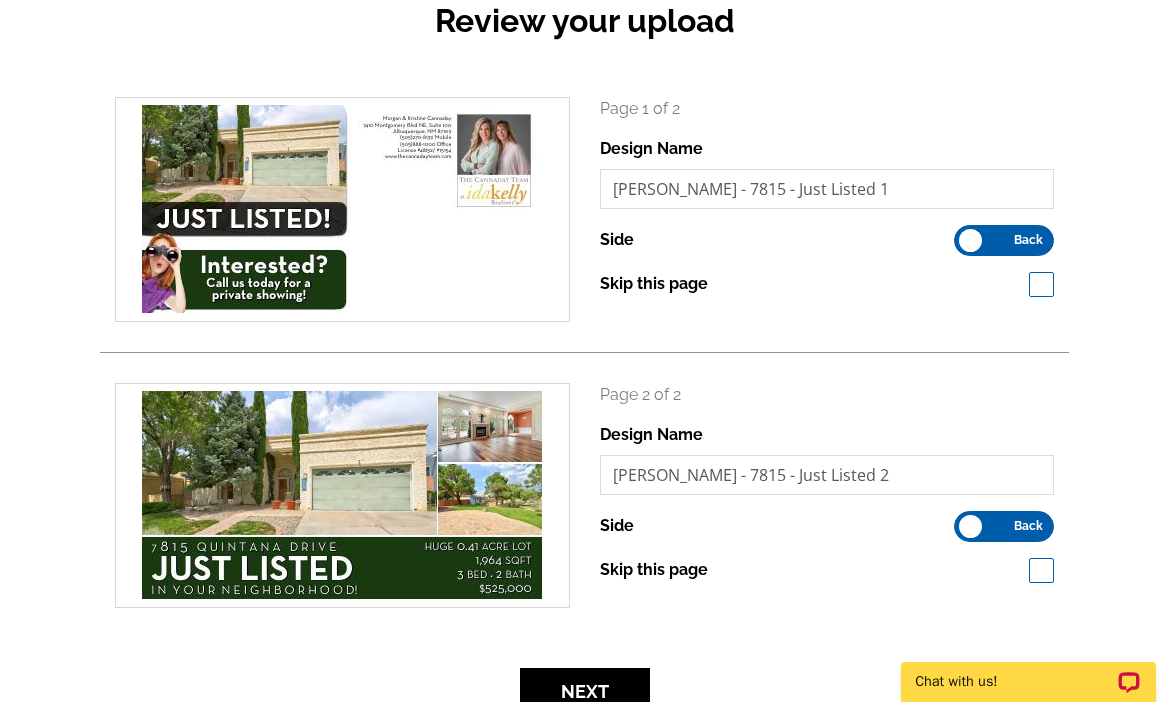 scroll, scrollTop: 0, scrollLeft: 0, axis: both 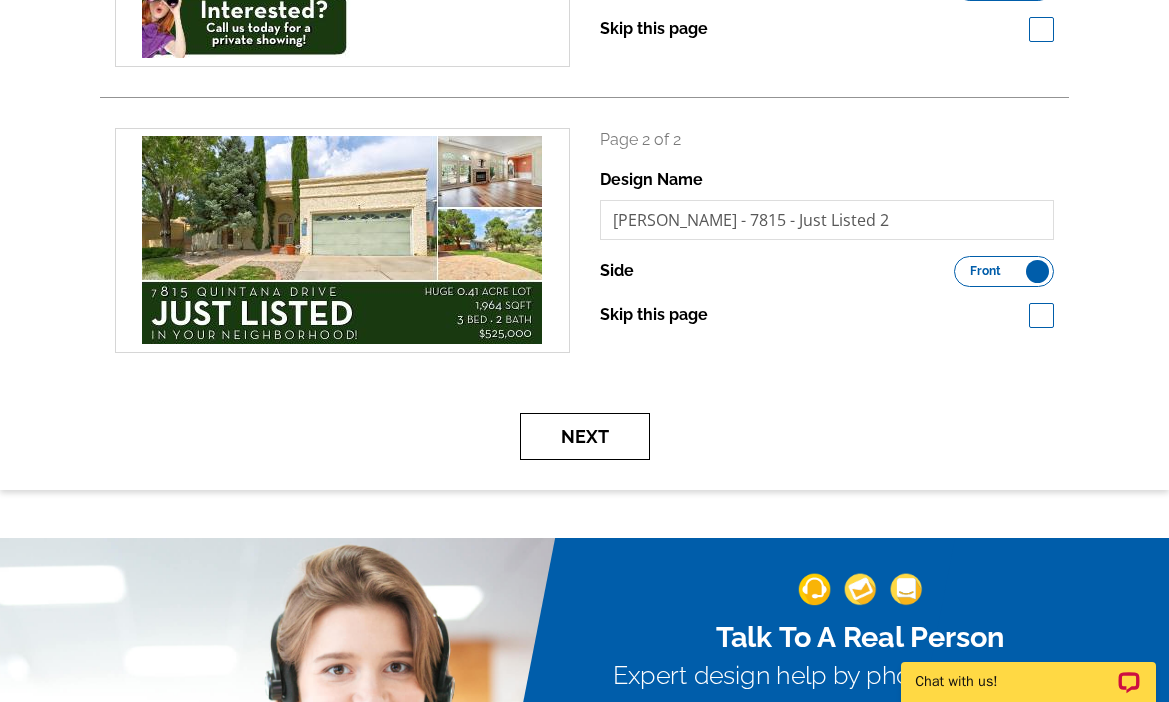click on "Next" at bounding box center (585, 436) 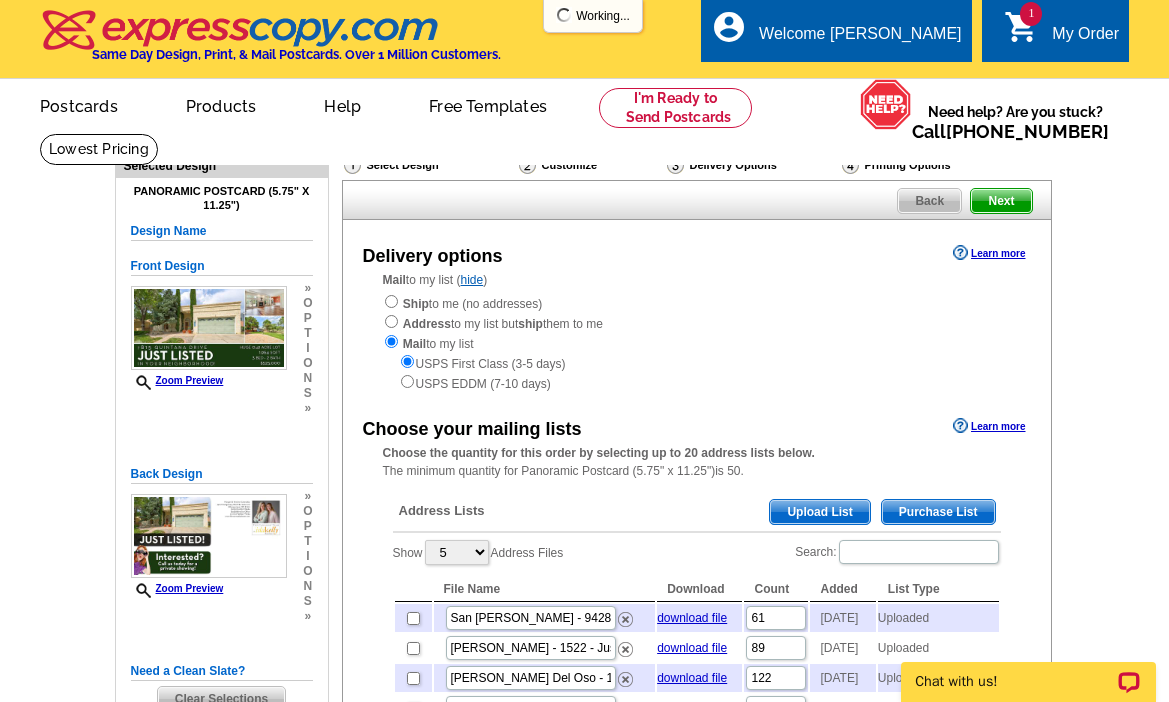 scroll, scrollTop: 0, scrollLeft: 0, axis: both 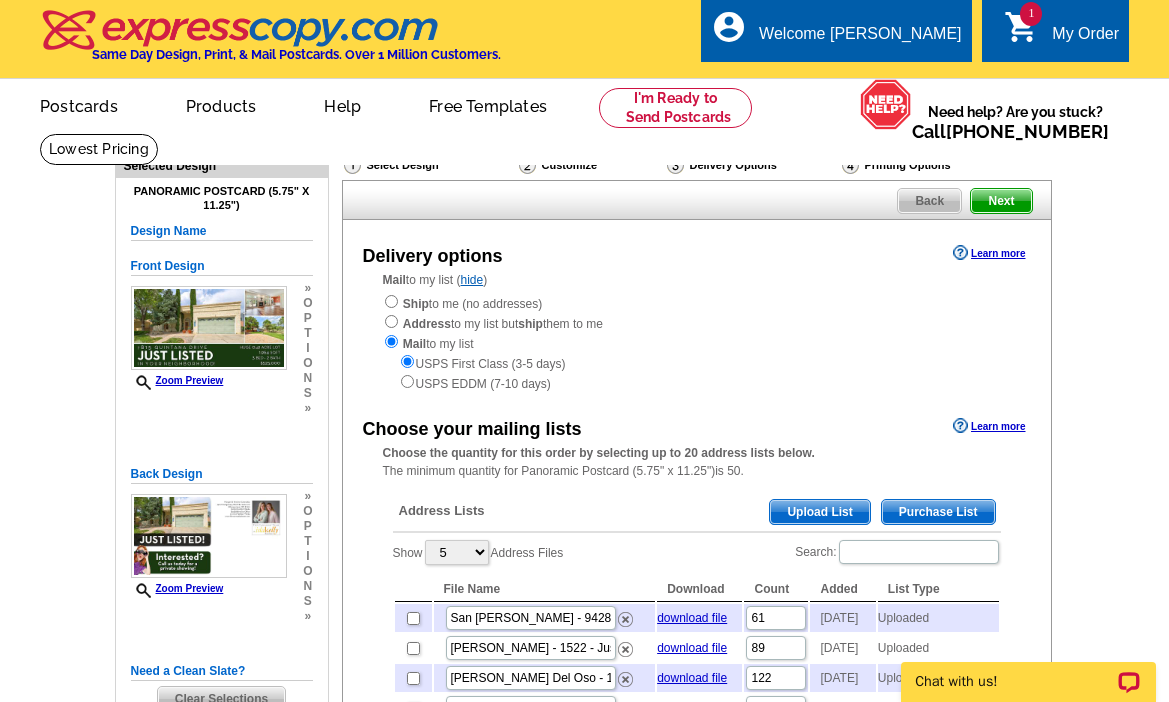 click on "Address Lists
Purchase List
Upload List" at bounding box center [697, 513] 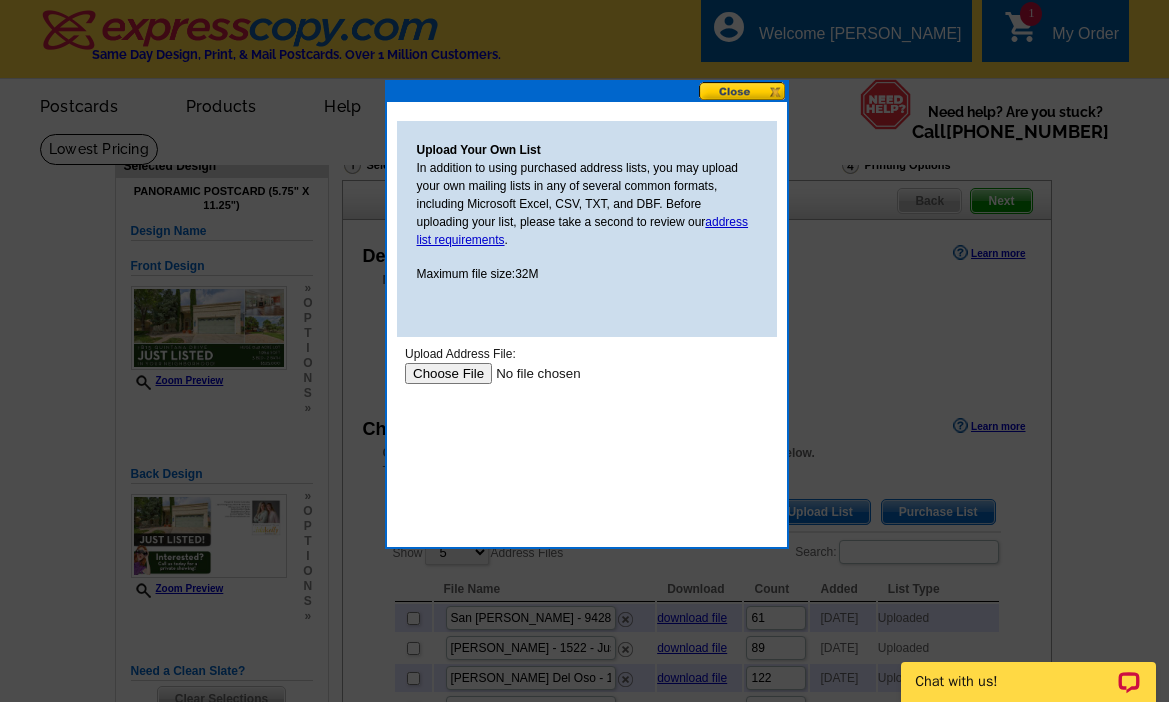 scroll, scrollTop: 0, scrollLeft: 0, axis: both 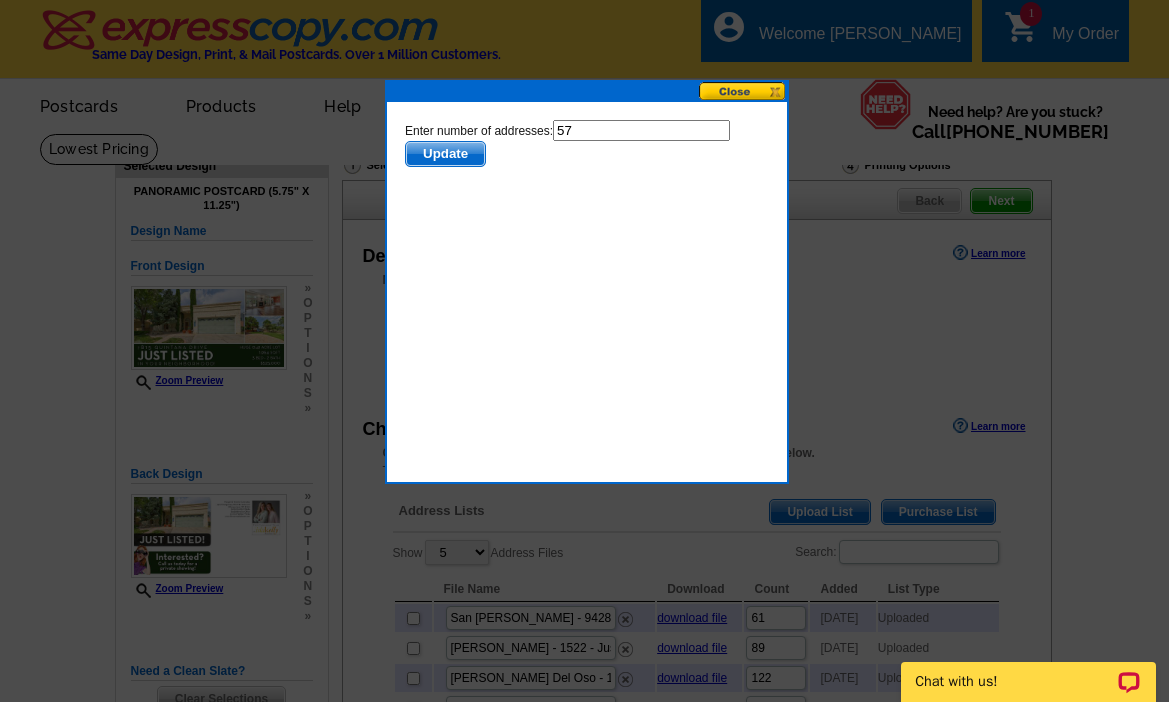 click on "57" at bounding box center [640, 130] 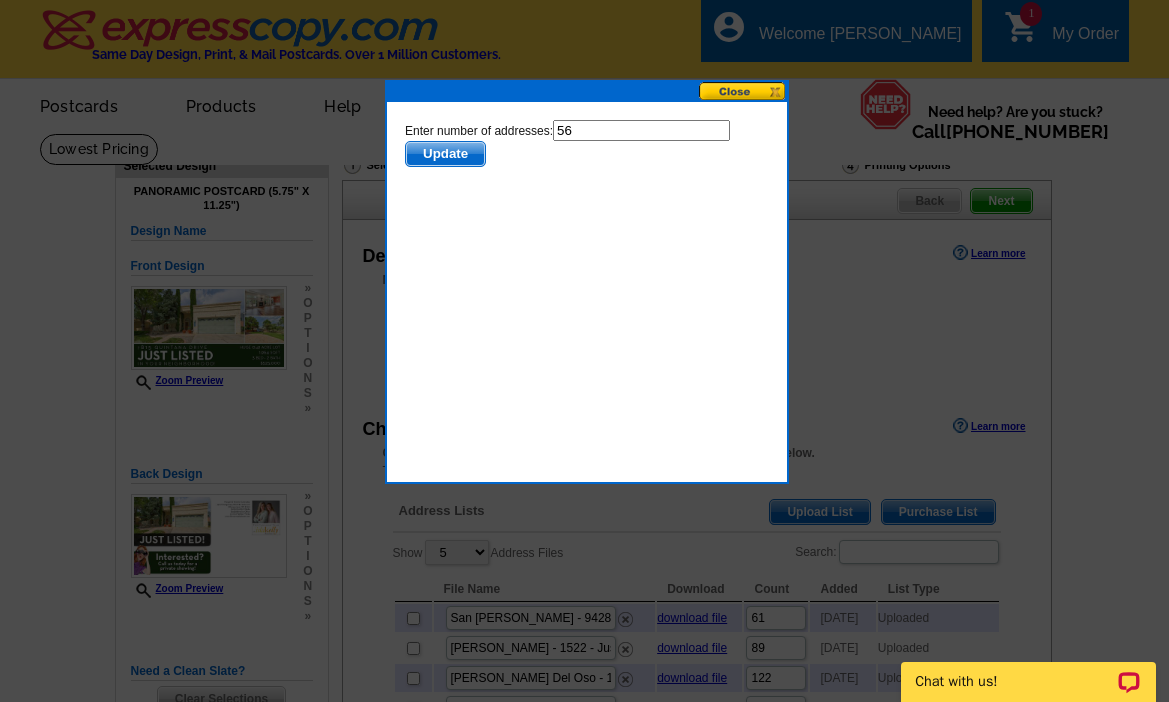 type on "56" 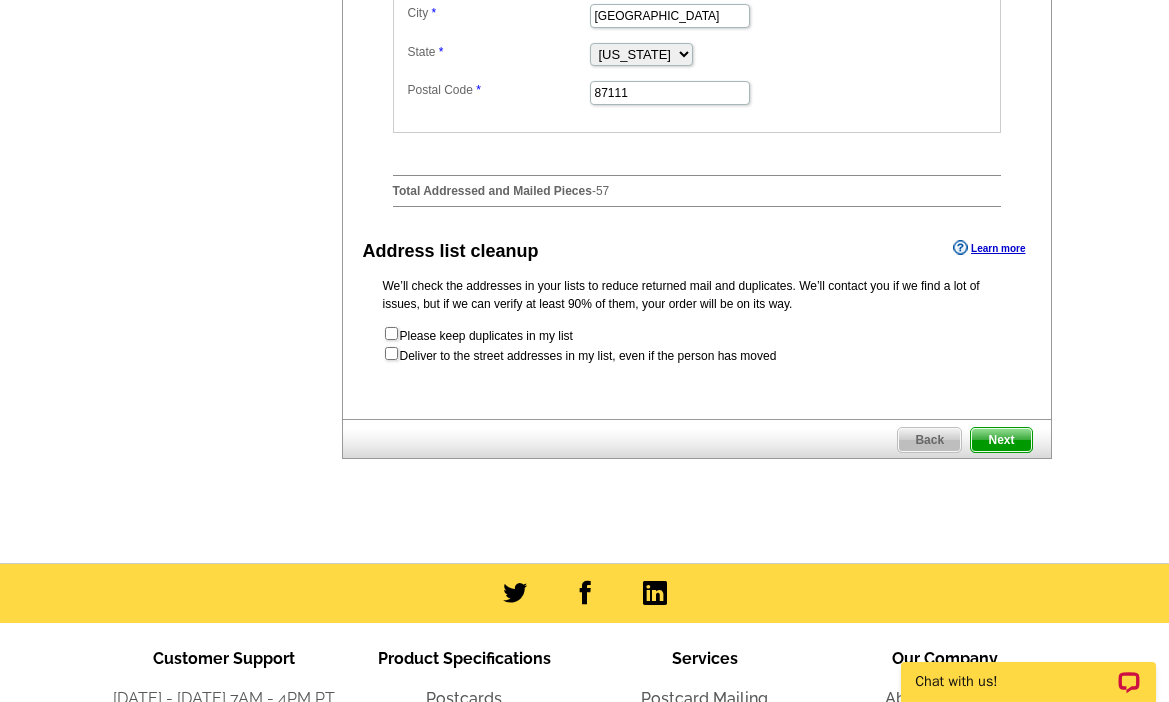 scroll, scrollTop: 1027, scrollLeft: 0, axis: vertical 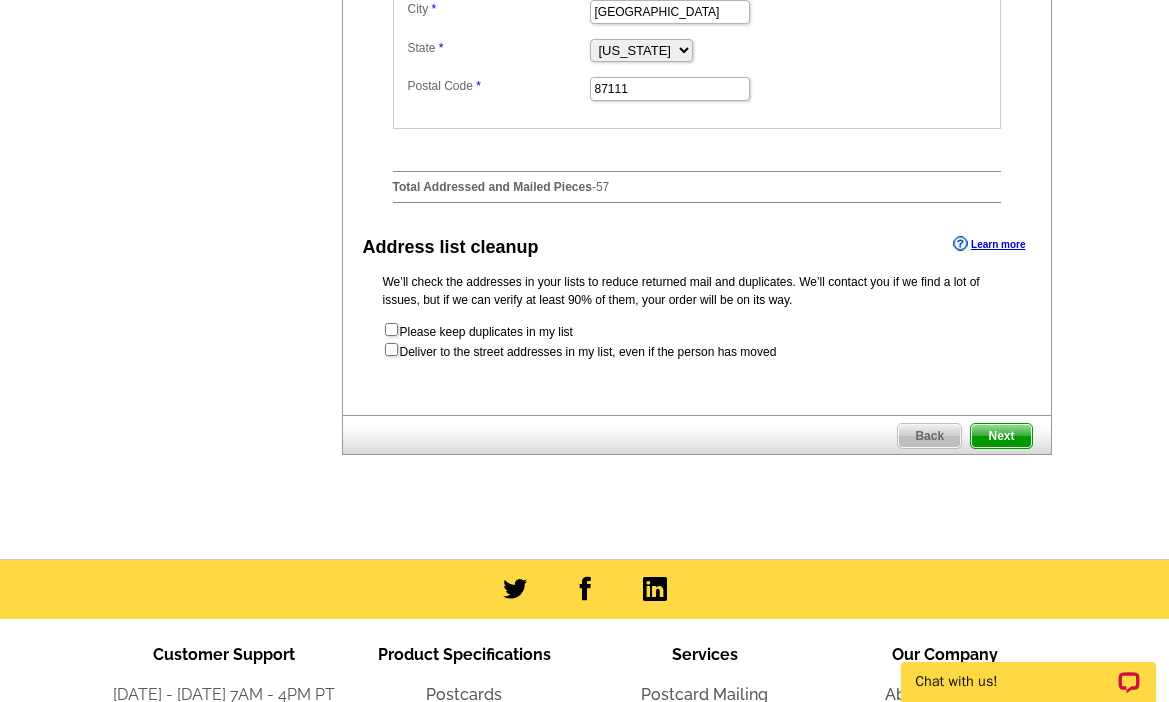 click on "Back
Next" at bounding box center (697, 435) 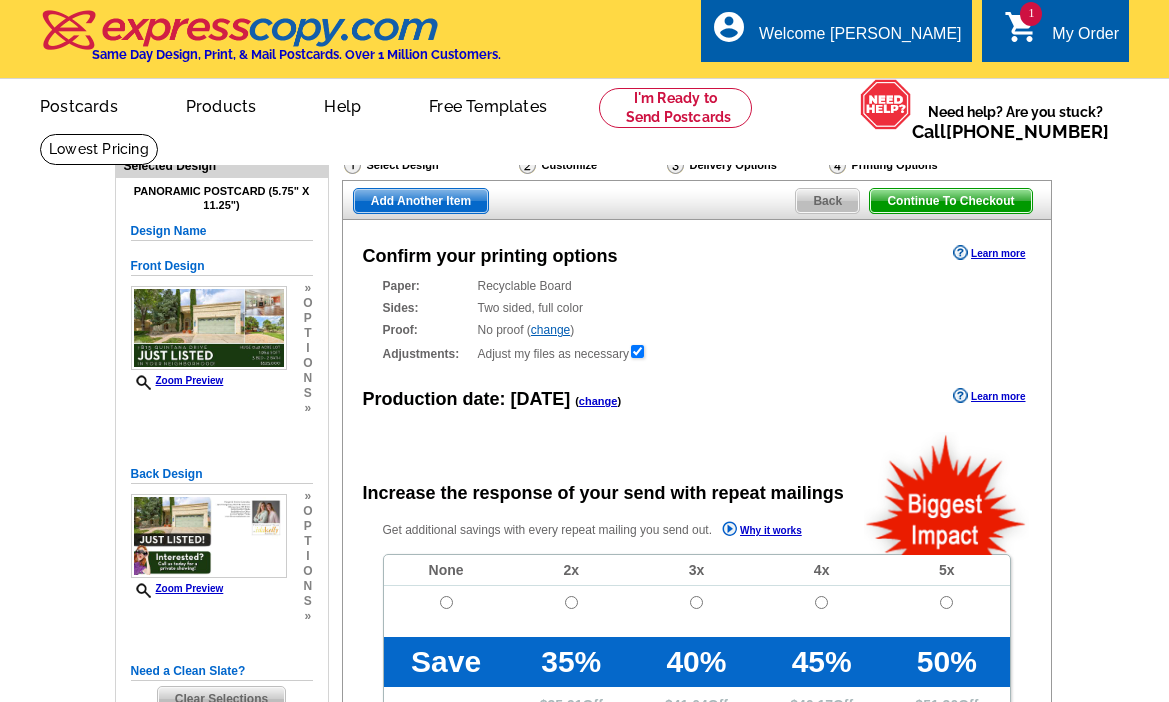 scroll, scrollTop: 0, scrollLeft: 0, axis: both 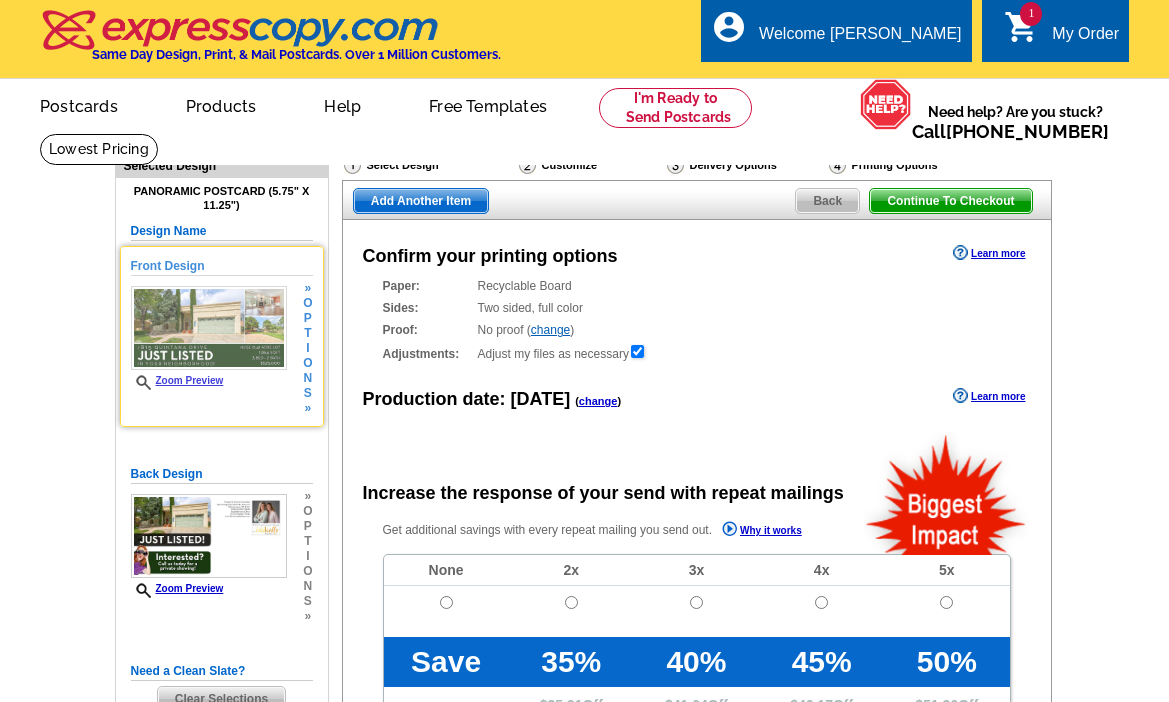 radio on "false" 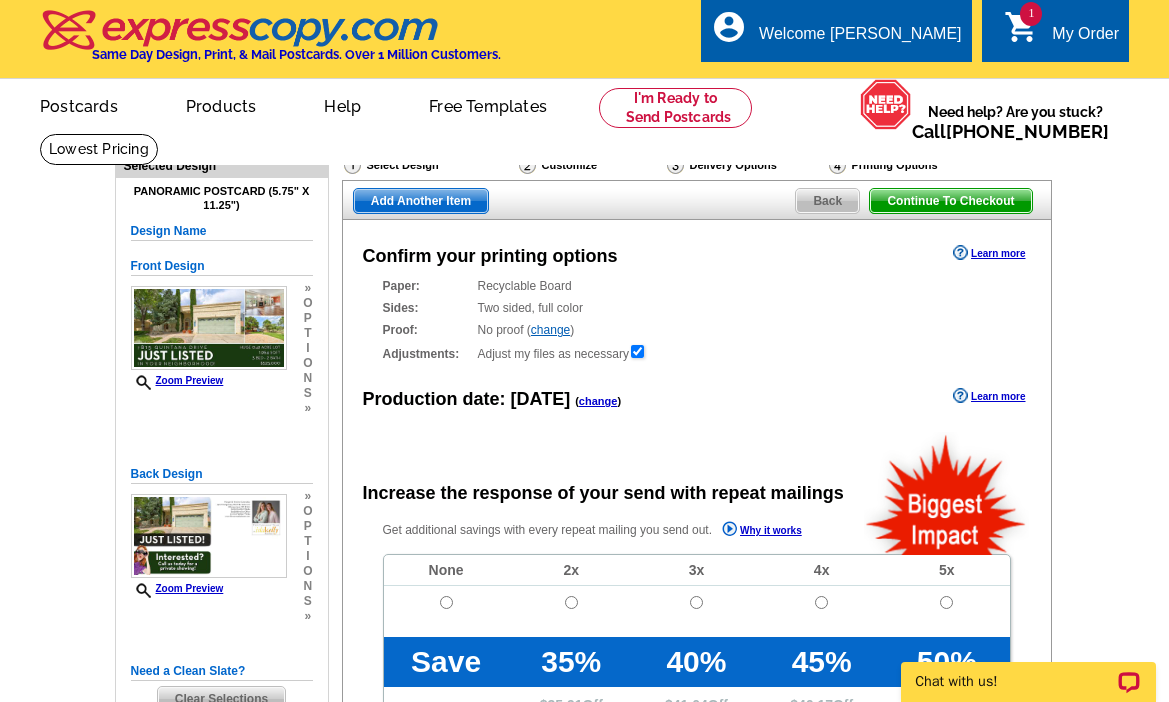 scroll, scrollTop: 0, scrollLeft: 0, axis: both 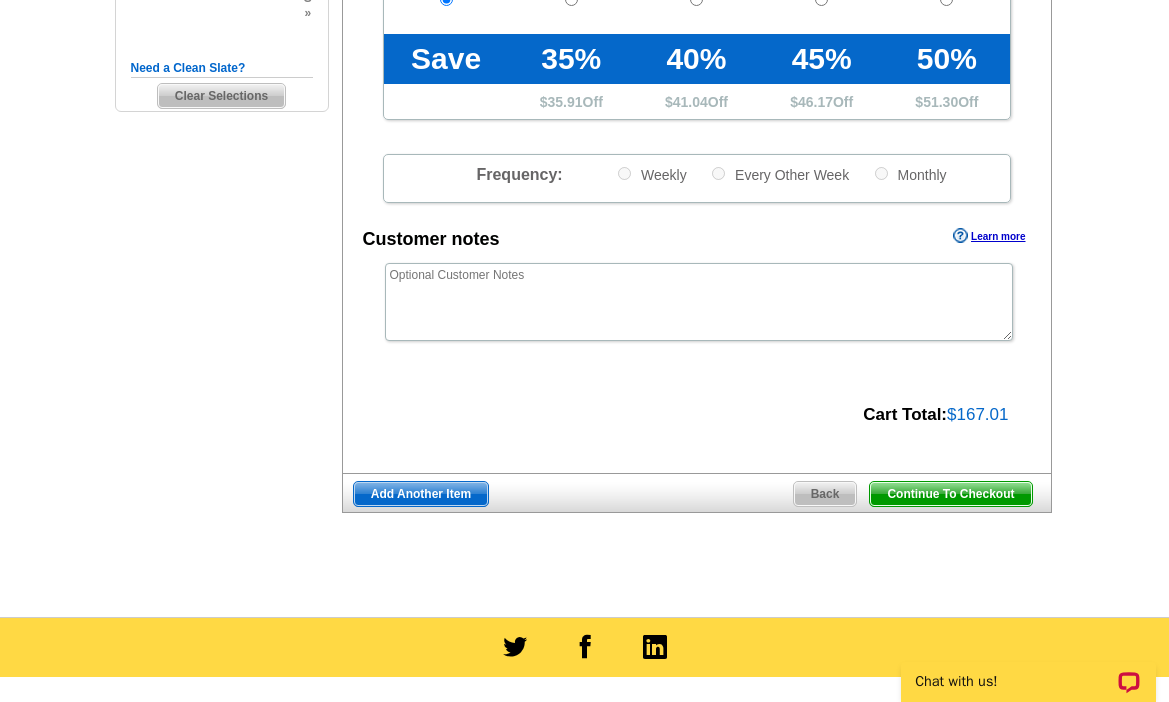 click on "Continue To Checkout" at bounding box center (950, 494) 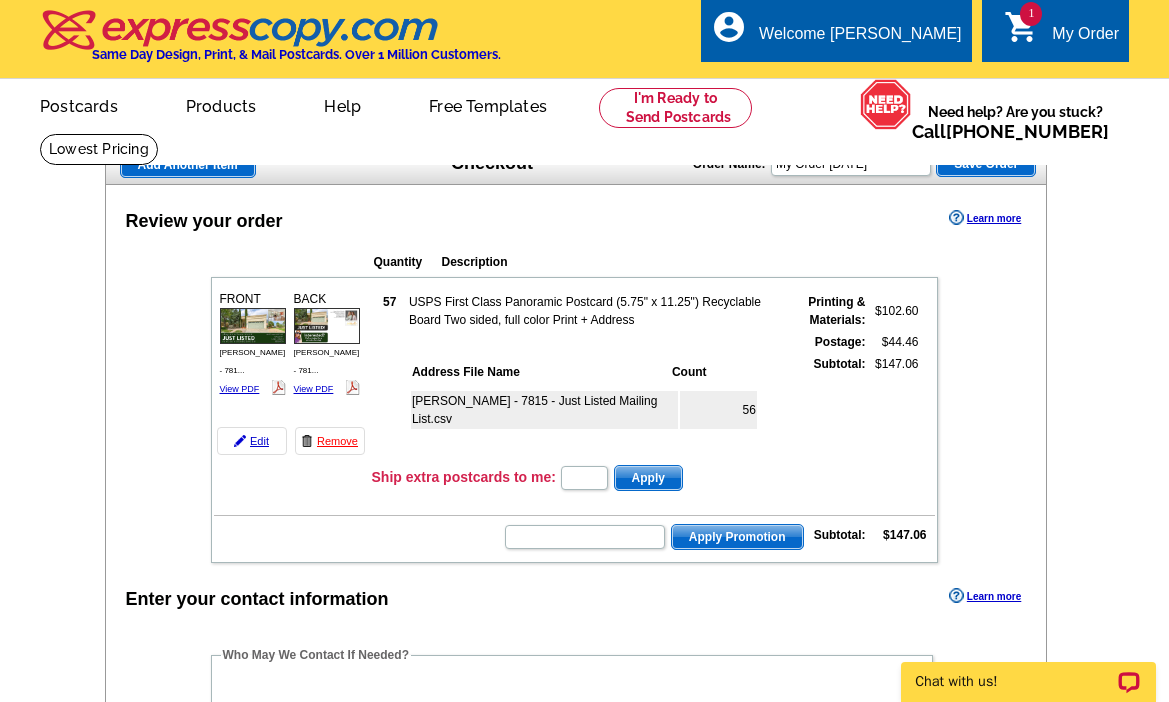 scroll, scrollTop: 0, scrollLeft: 0, axis: both 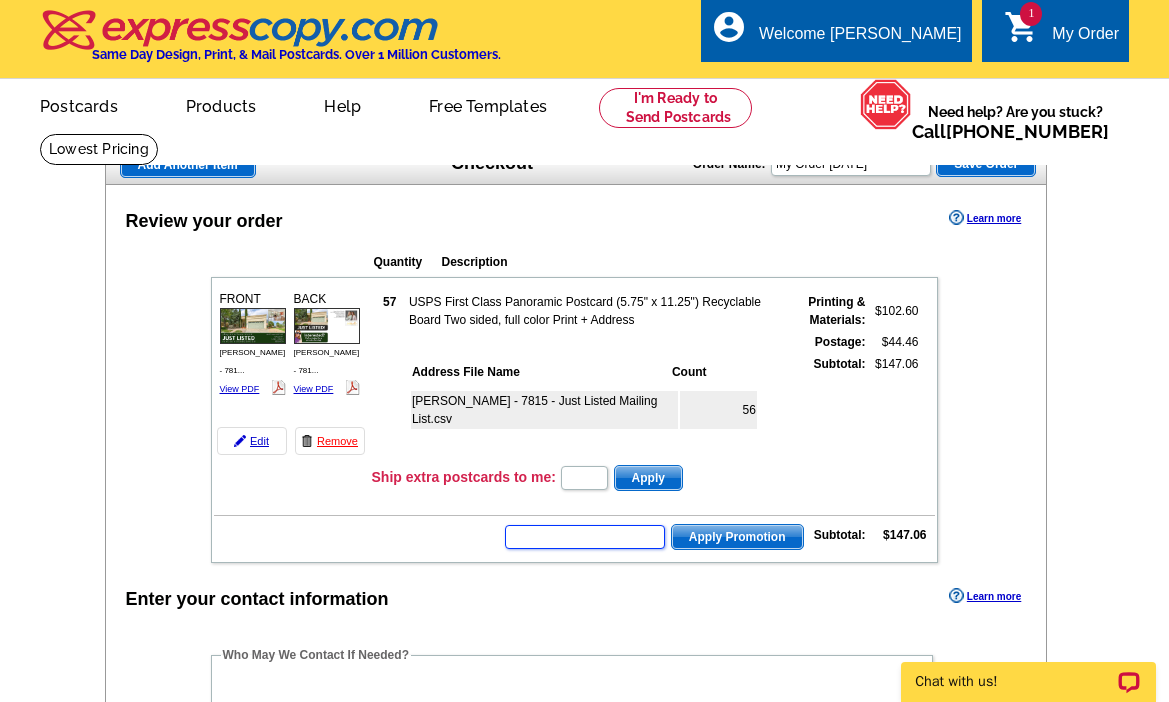 click at bounding box center (585, 537) 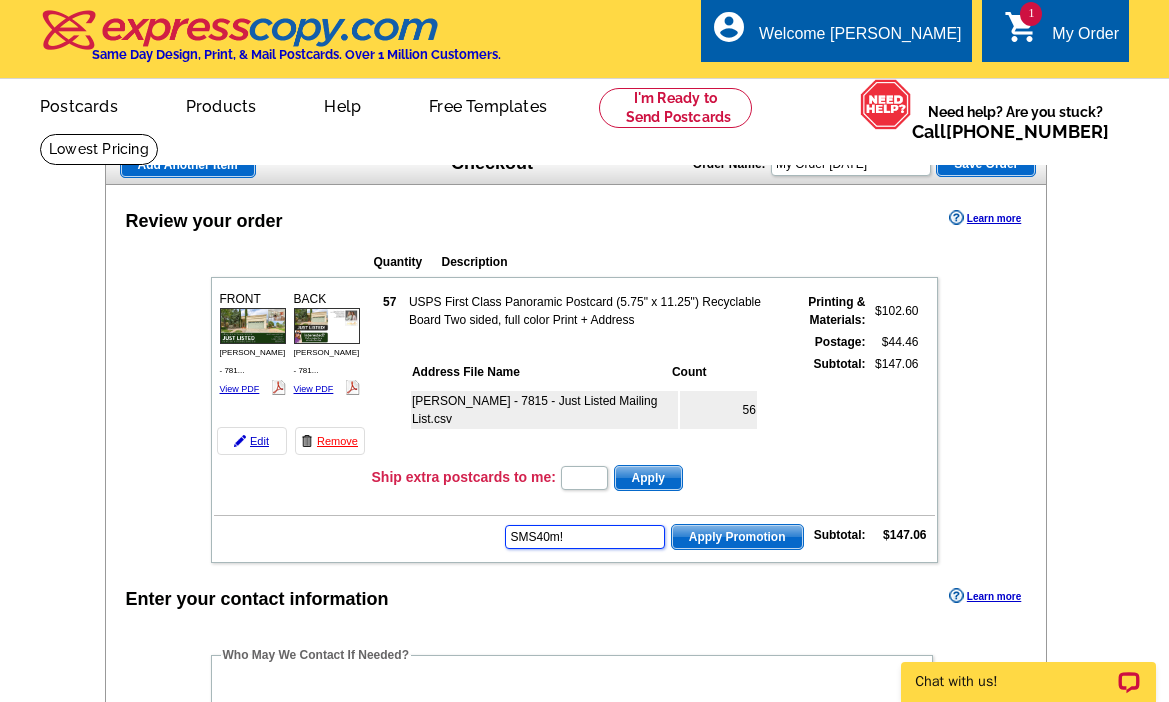 type on "SMS40m!" 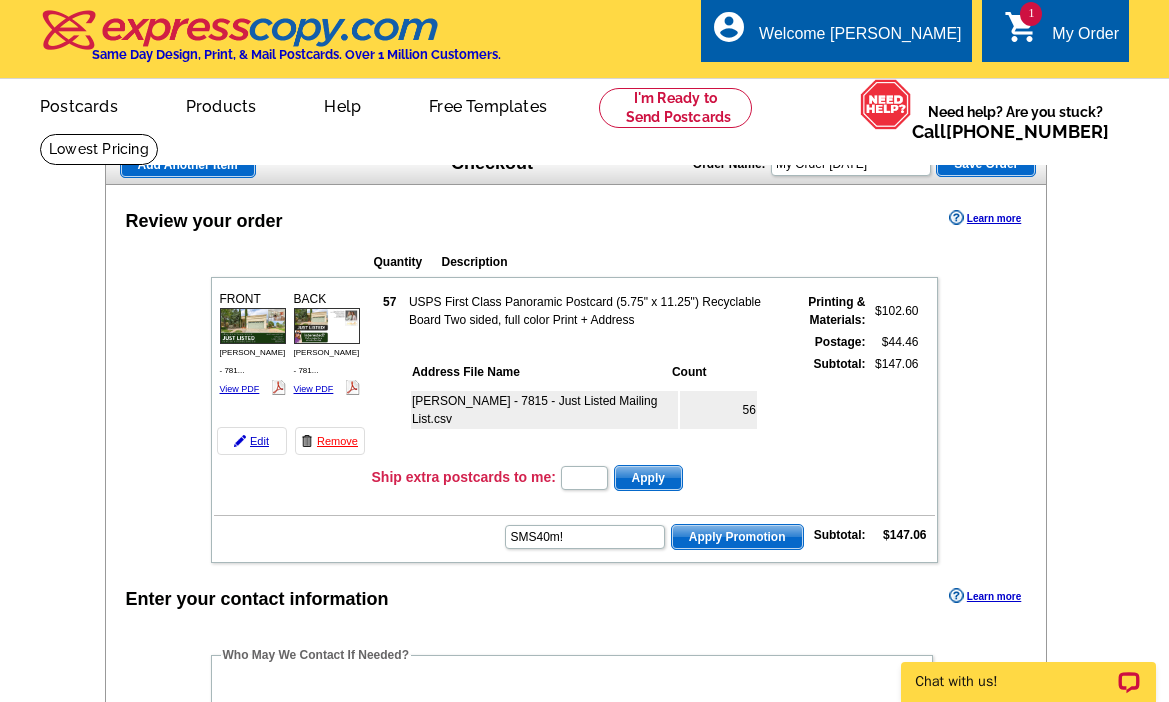 click on "Apply Promotion" at bounding box center (737, 537) 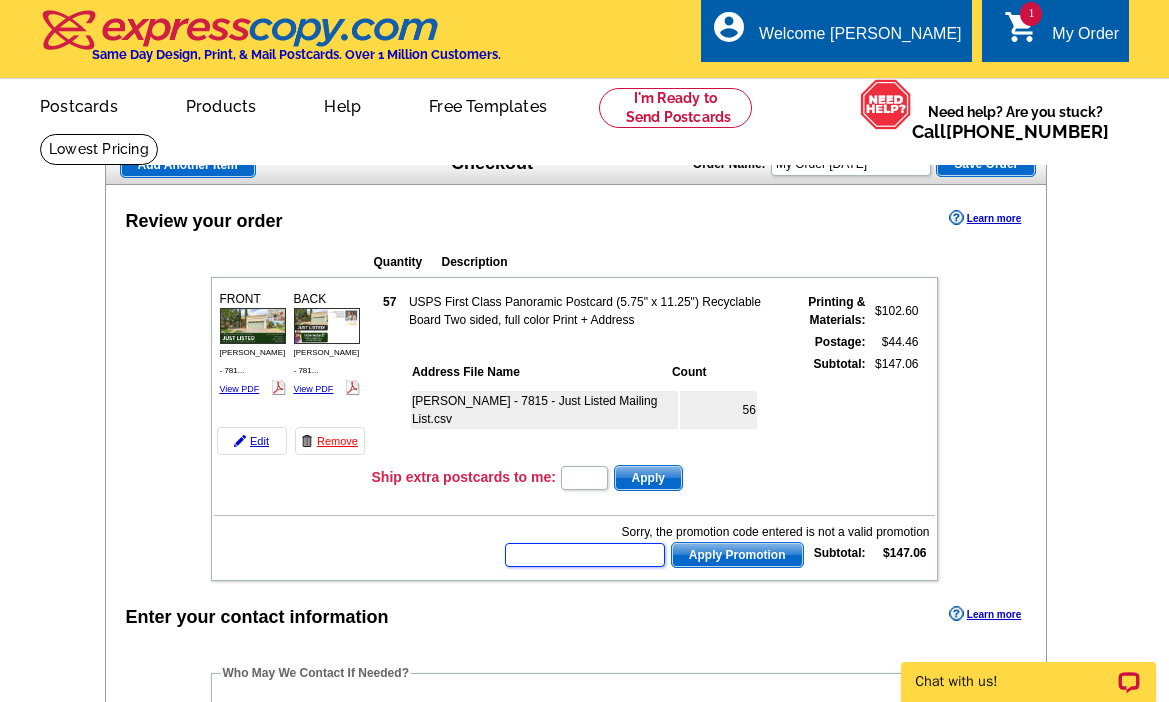 click at bounding box center (585, 555) 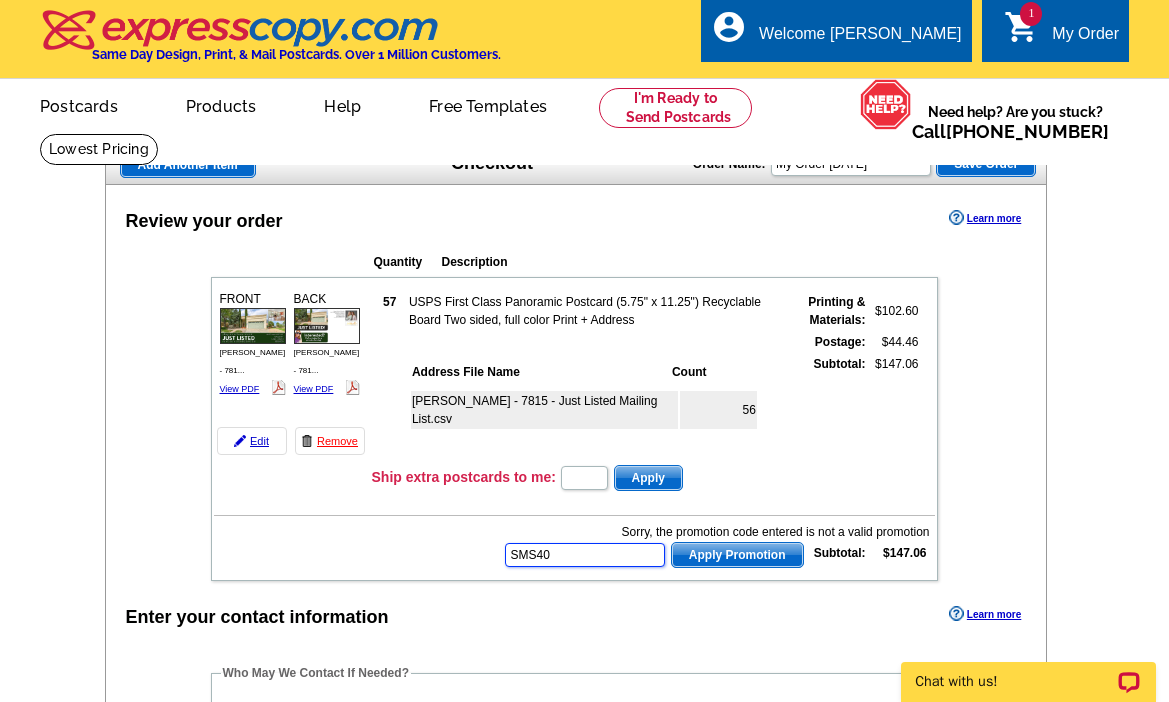 type on "SMS40" 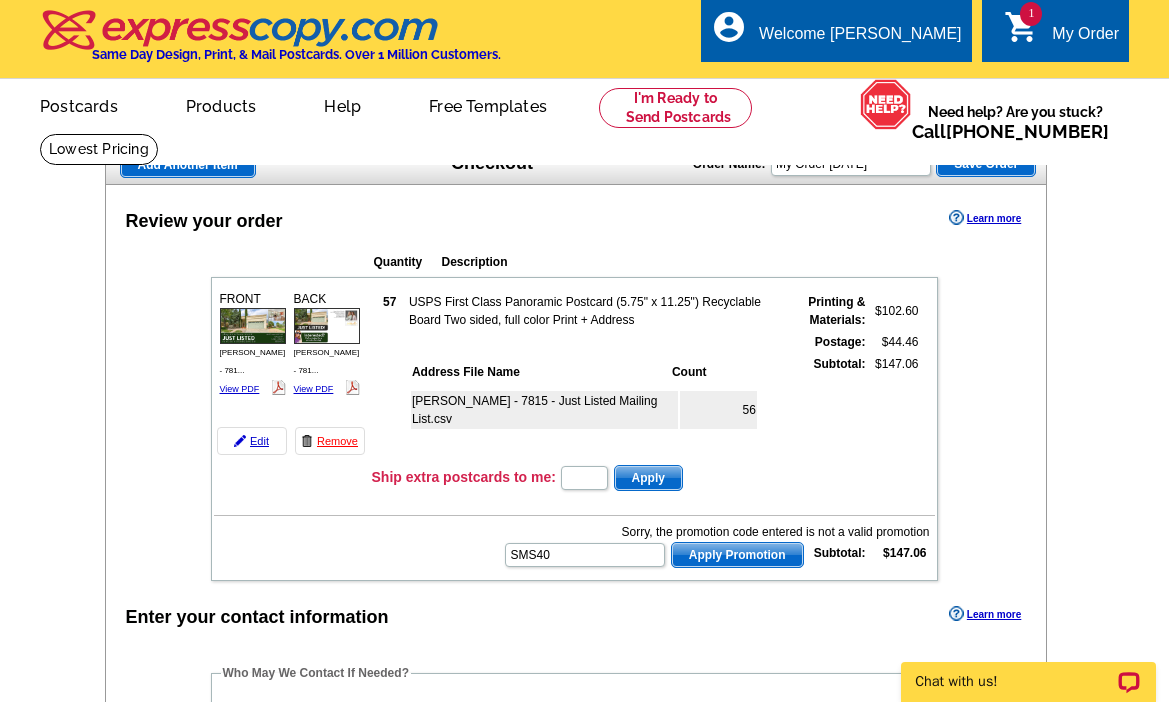 click on "Apply Promotion" at bounding box center [737, 555] 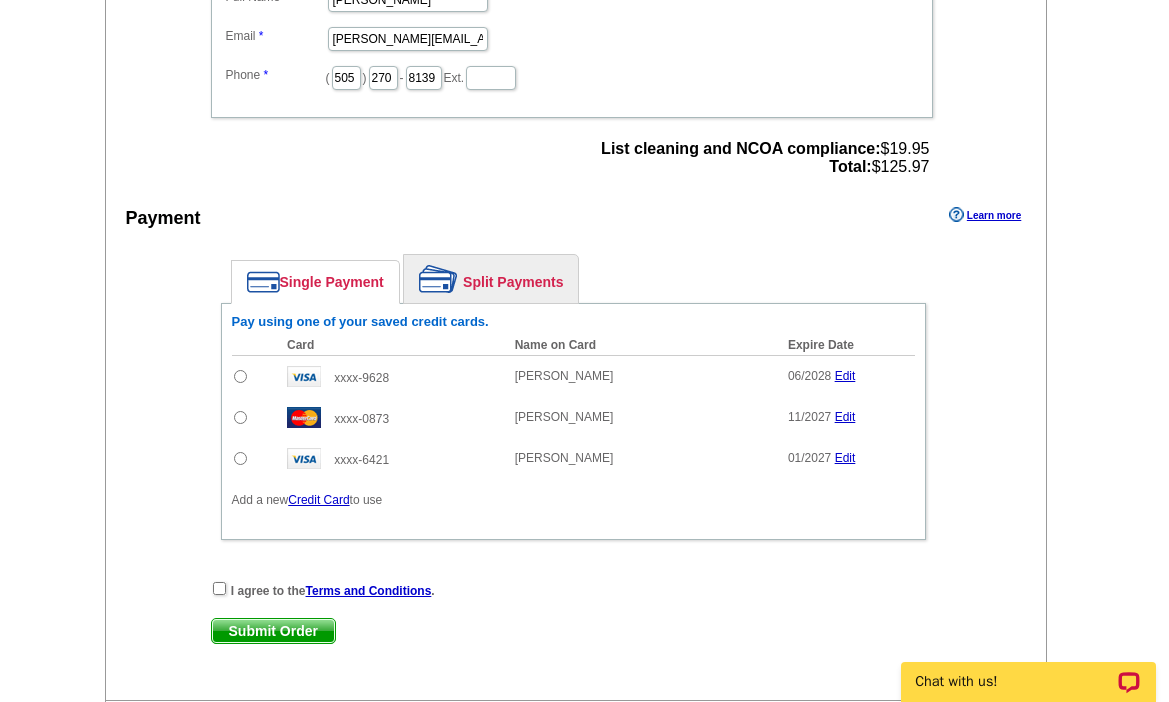 scroll, scrollTop: 788, scrollLeft: 0, axis: vertical 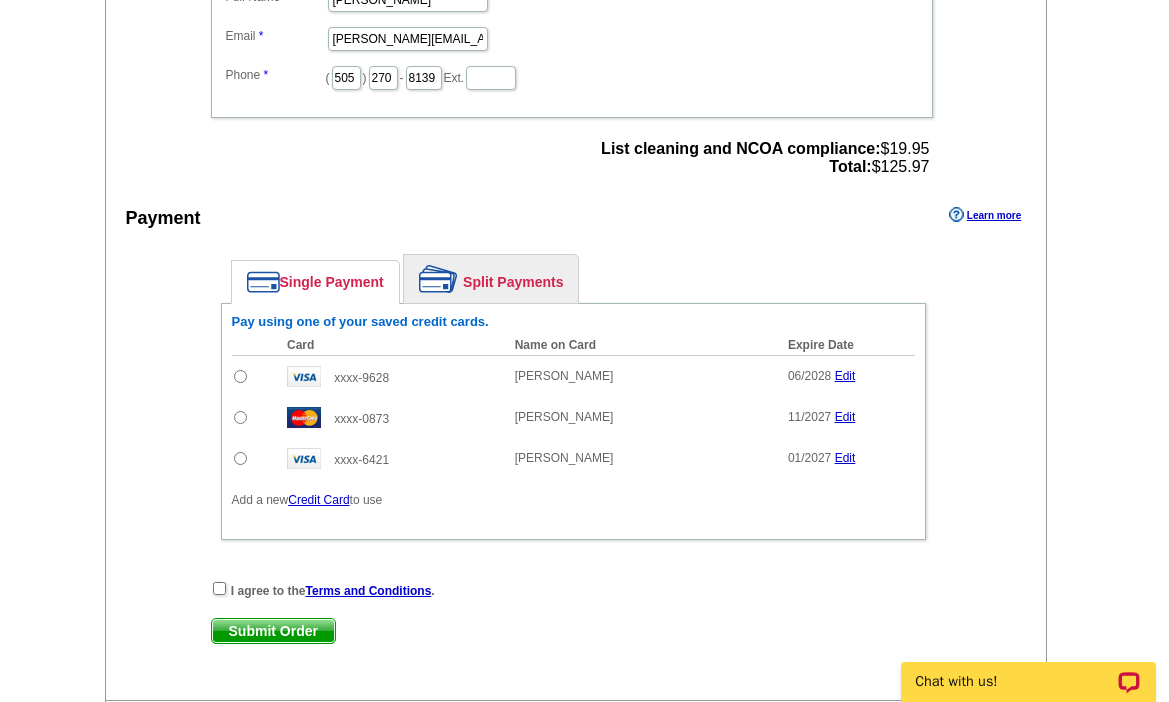 click on "Credit Card" at bounding box center (318, 500) 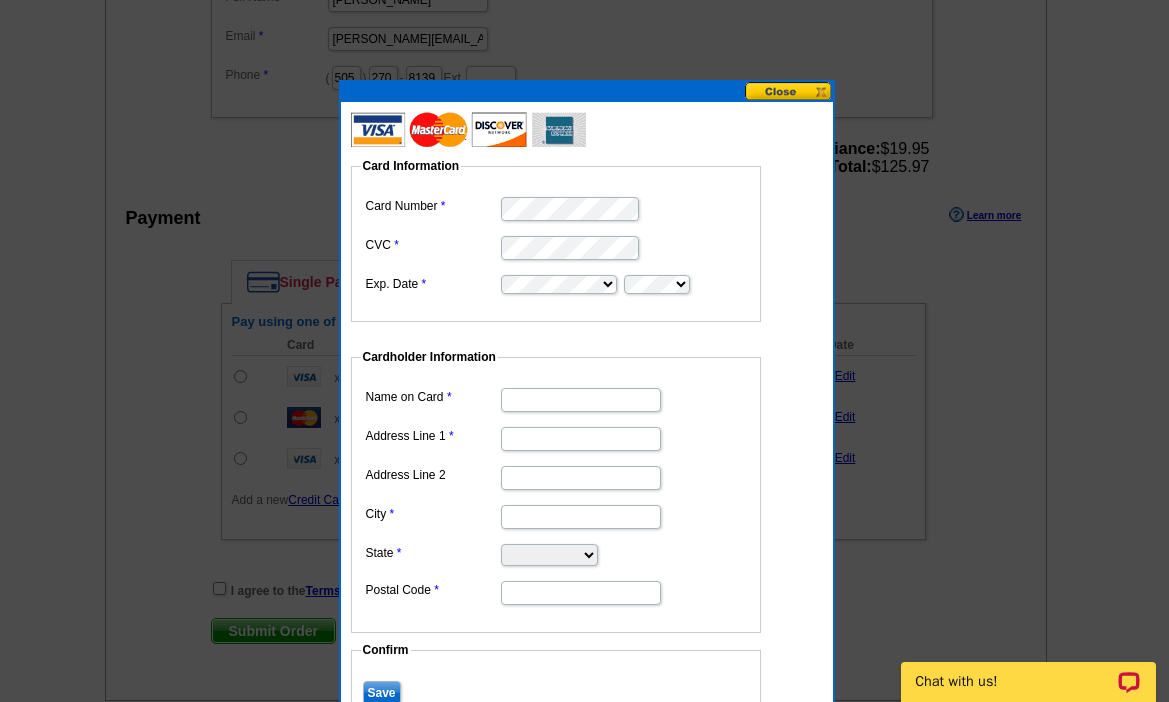 scroll, scrollTop: 809, scrollLeft: 0, axis: vertical 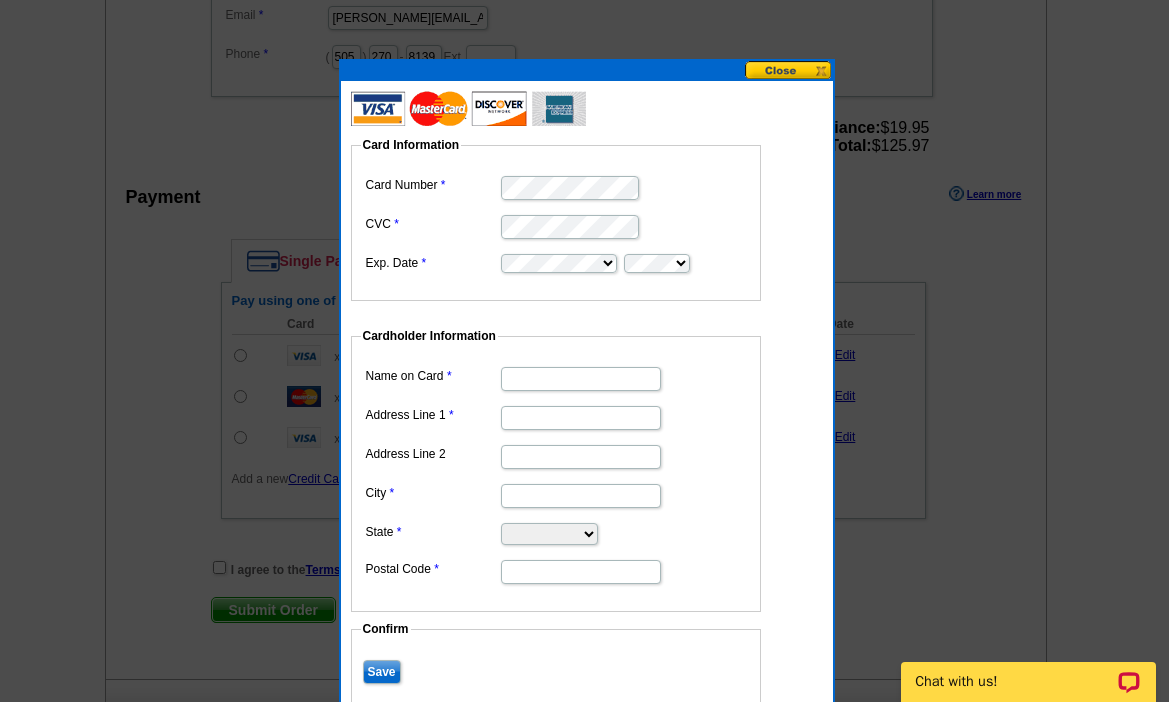 click on "Name on Card" at bounding box center (581, 379) 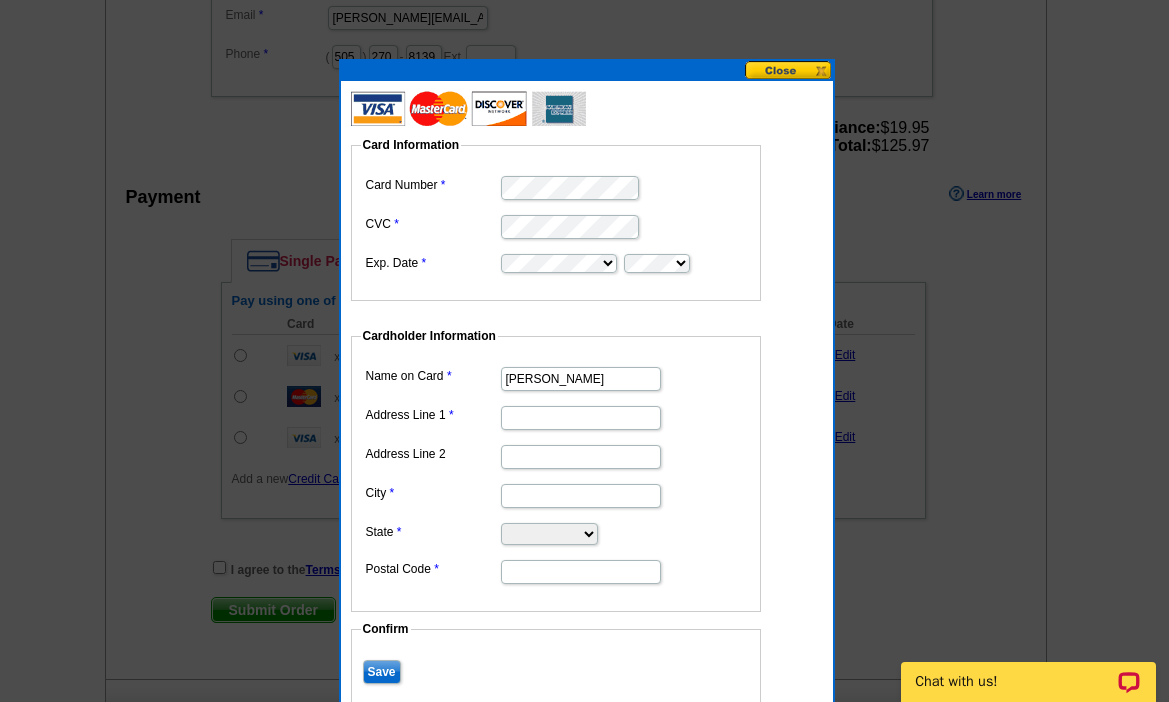 type on "[PERSON_NAME]" 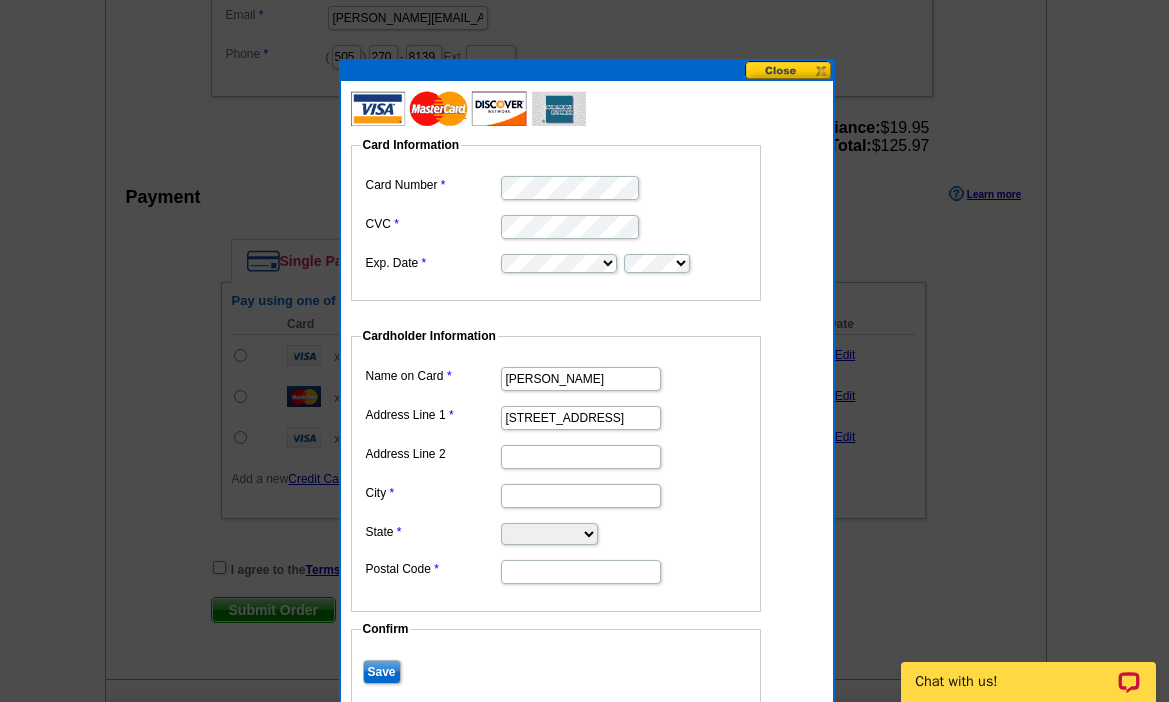 type on "[STREET_ADDRESS]" 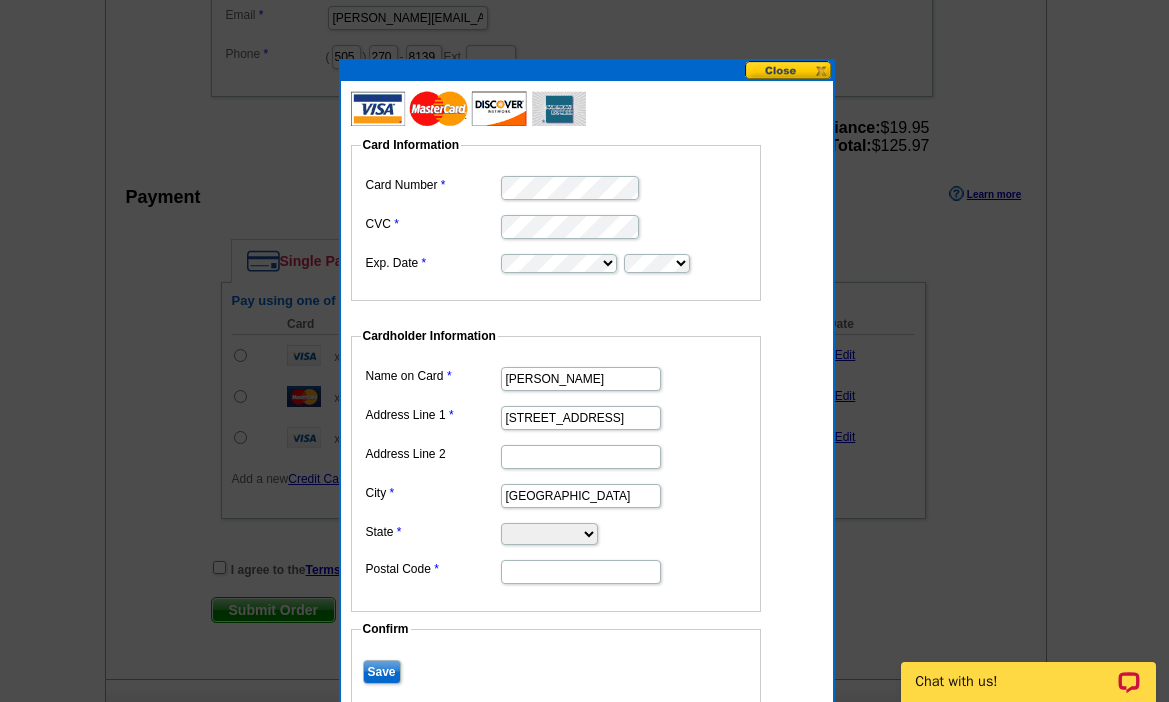 type on "Albuquerque" 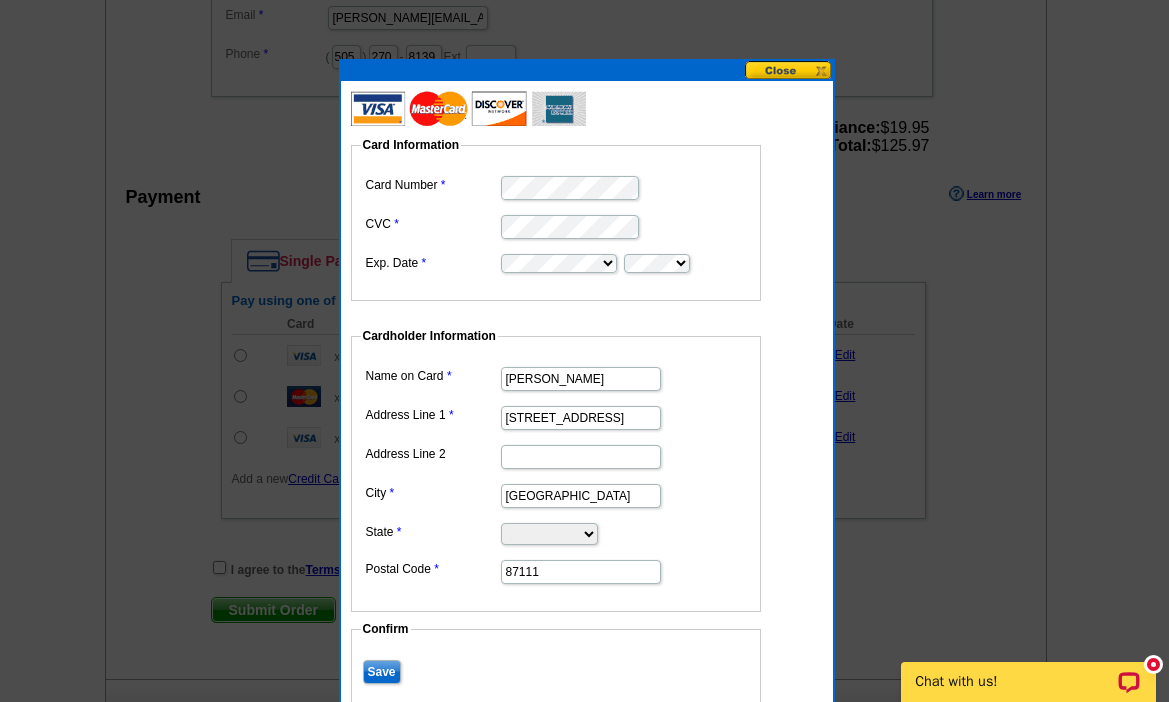type on "87111" 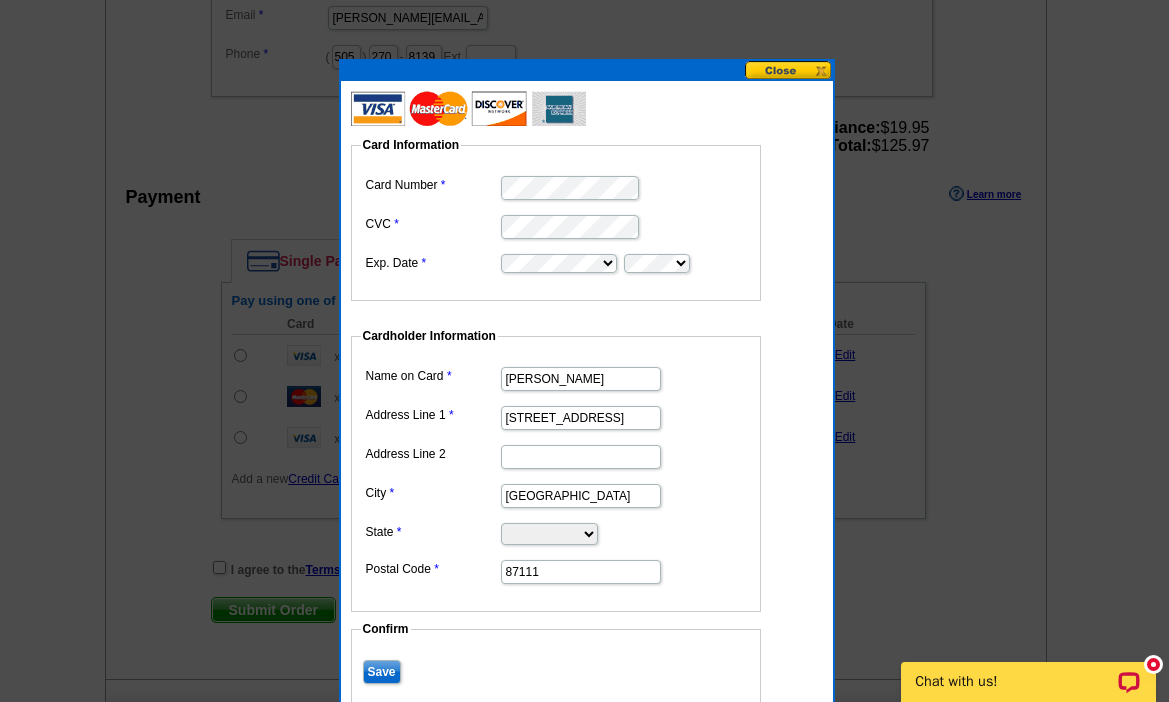 select on "NM" 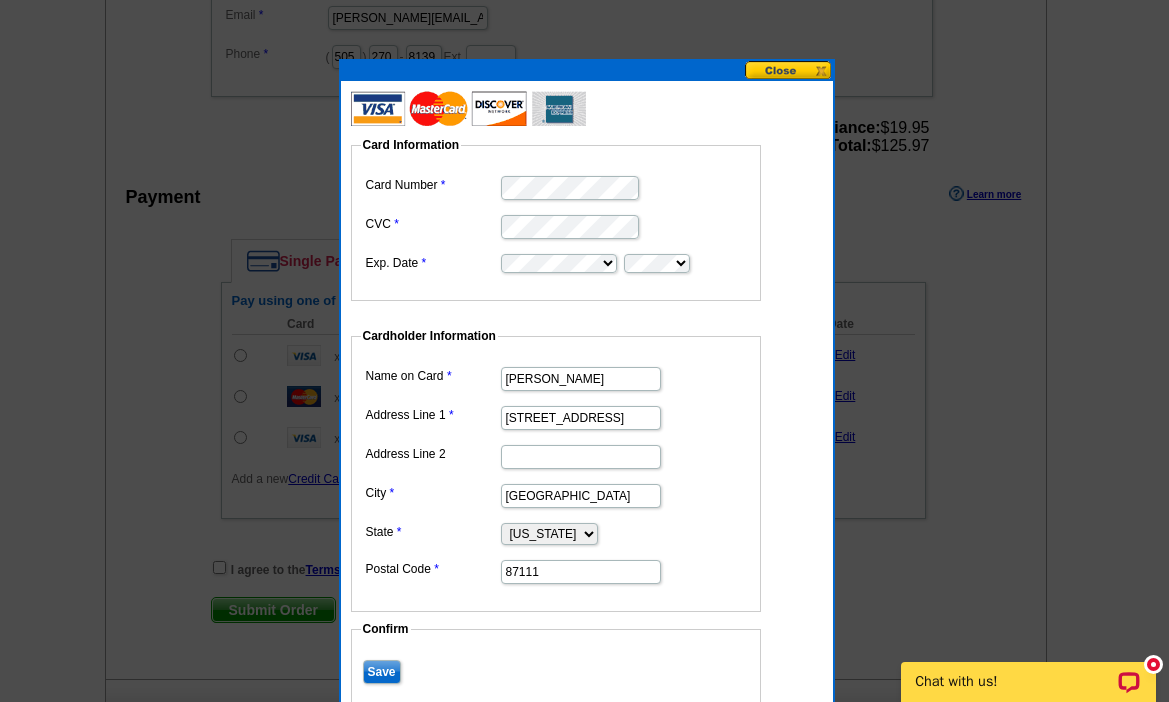 scroll, scrollTop: 961, scrollLeft: 0, axis: vertical 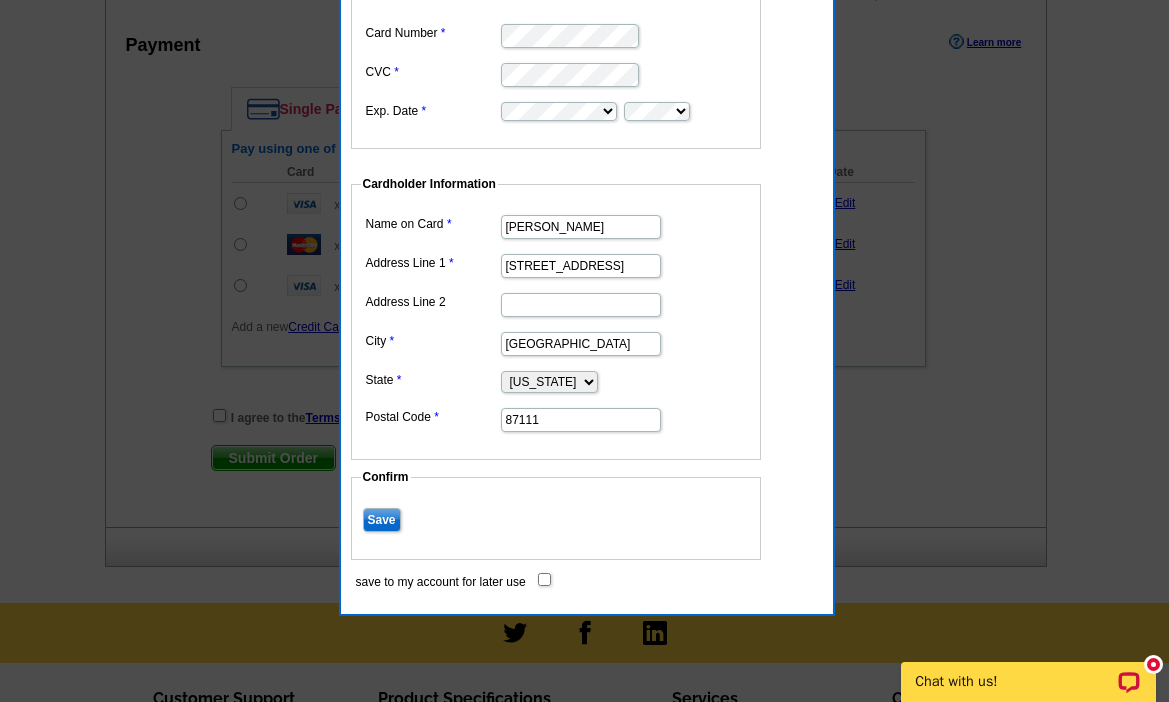 click on "Save" at bounding box center (382, 520) 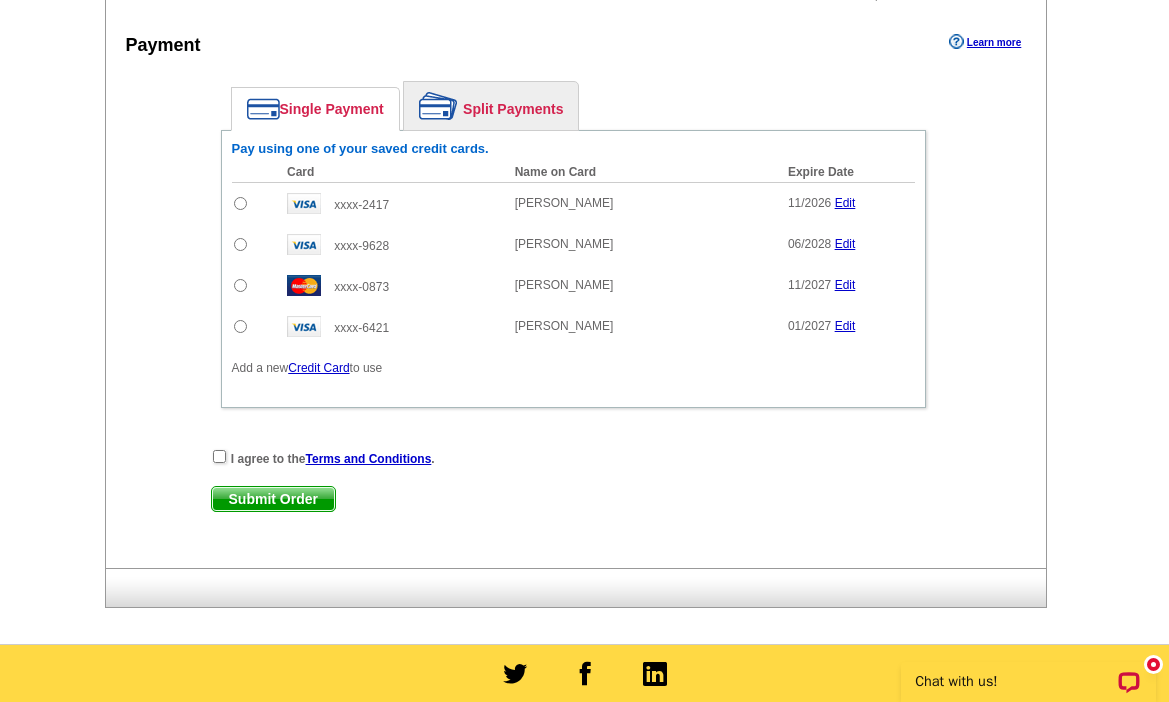 click at bounding box center (240, 203) 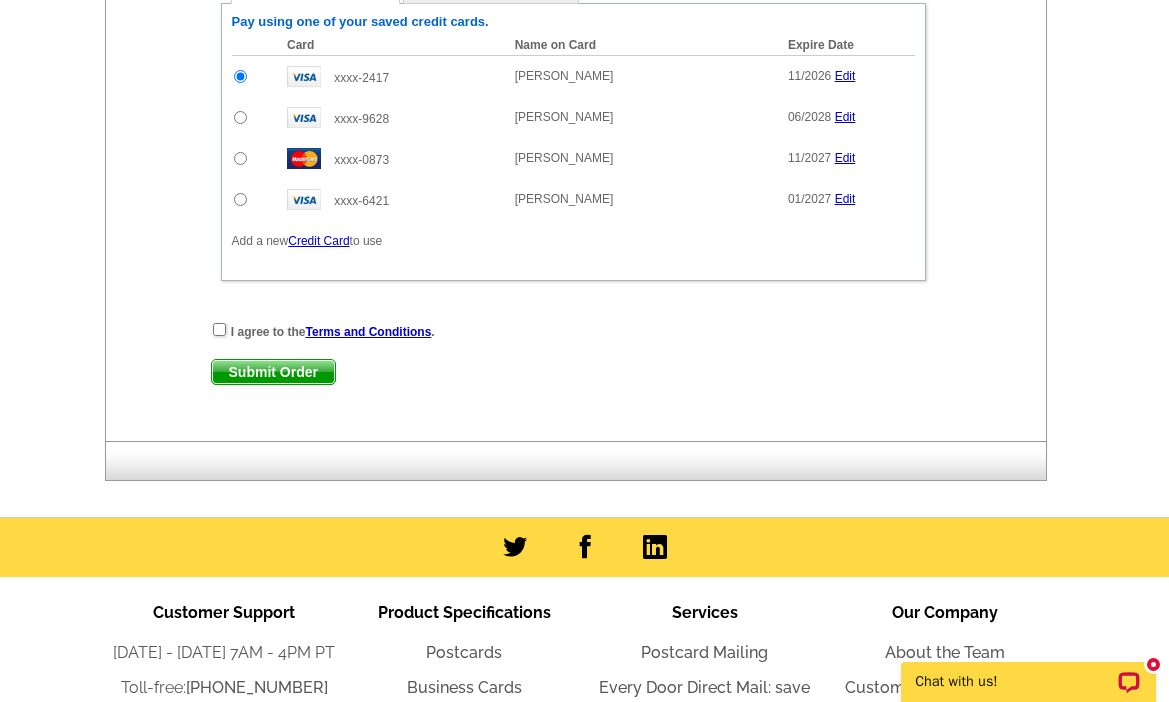 scroll, scrollTop: 1177, scrollLeft: 0, axis: vertical 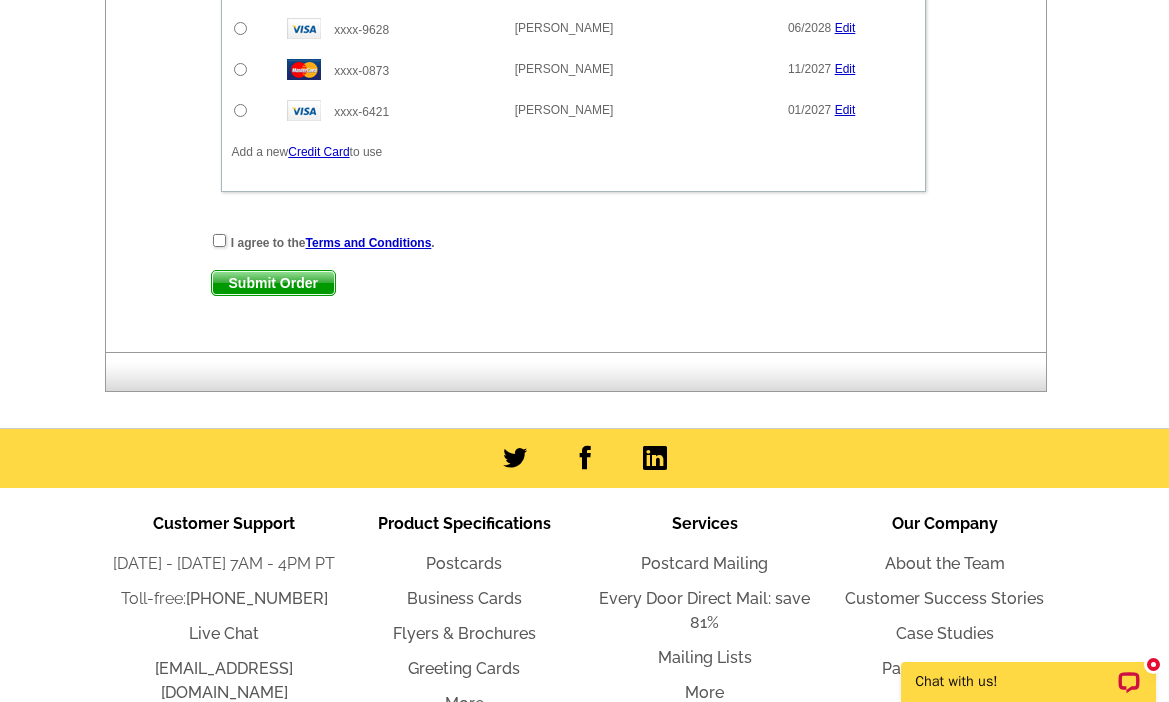 click at bounding box center (219, 240) 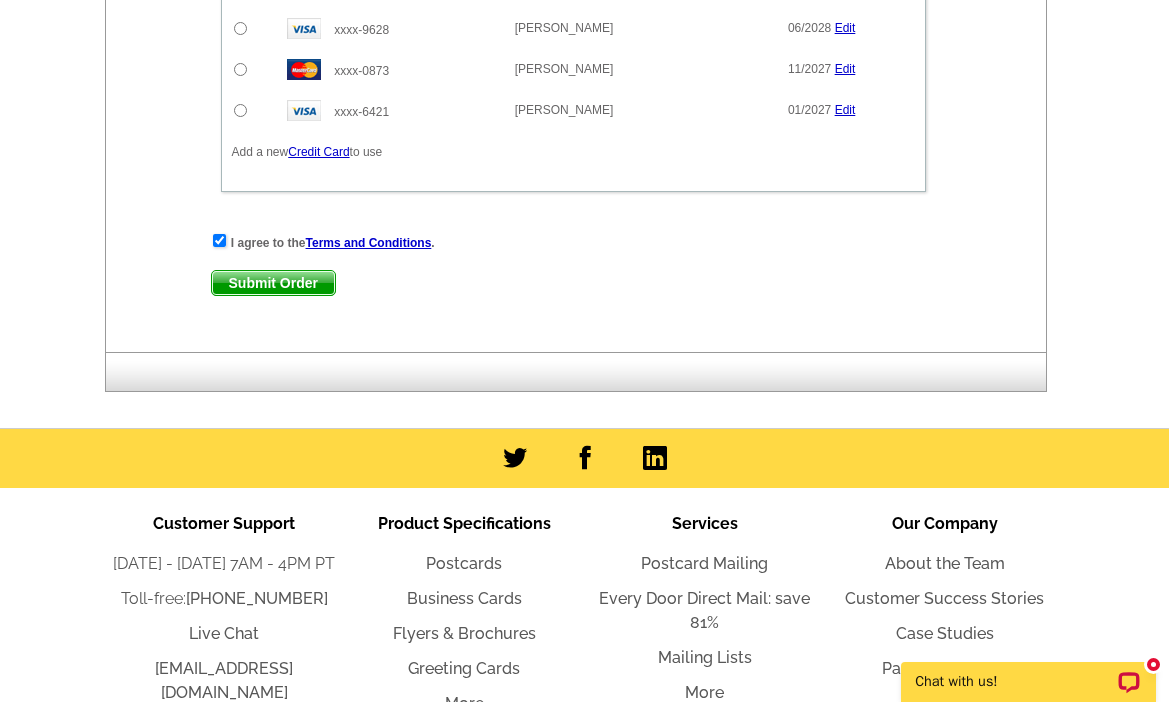 click on "Submit Order" at bounding box center [273, 283] 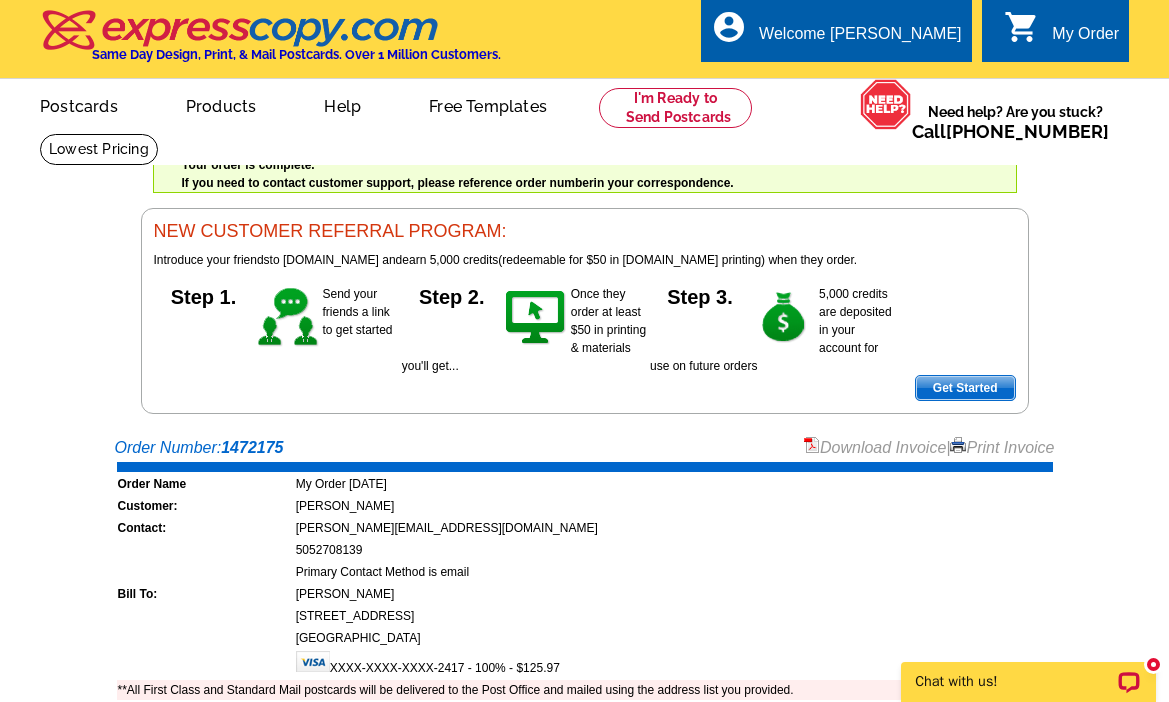 scroll, scrollTop: 0, scrollLeft: 0, axis: both 